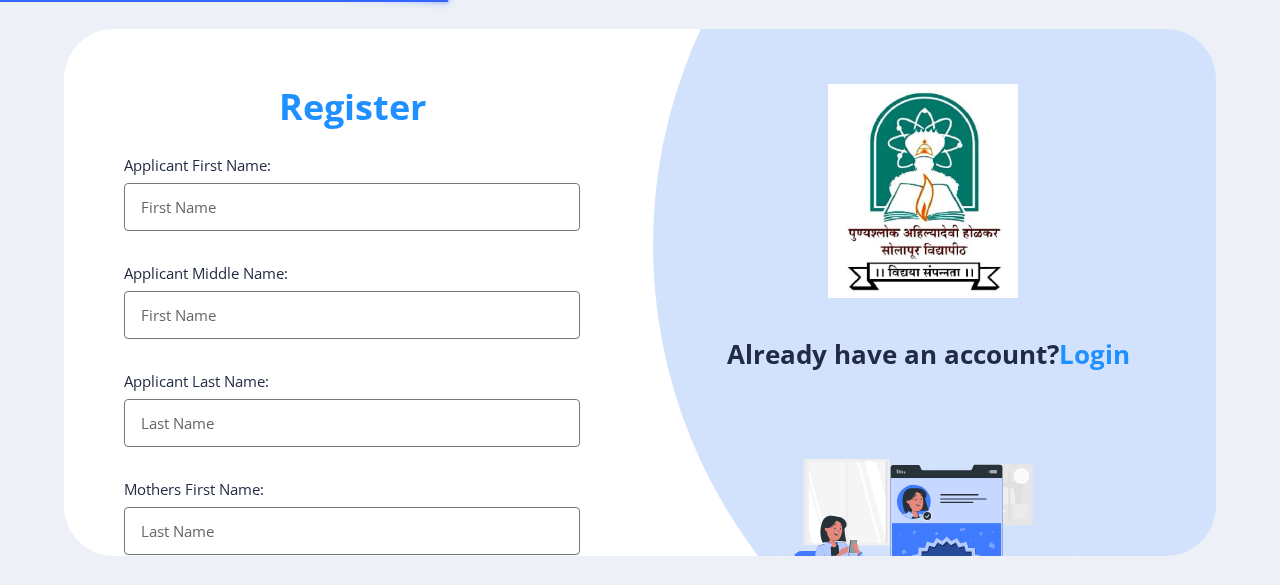 select 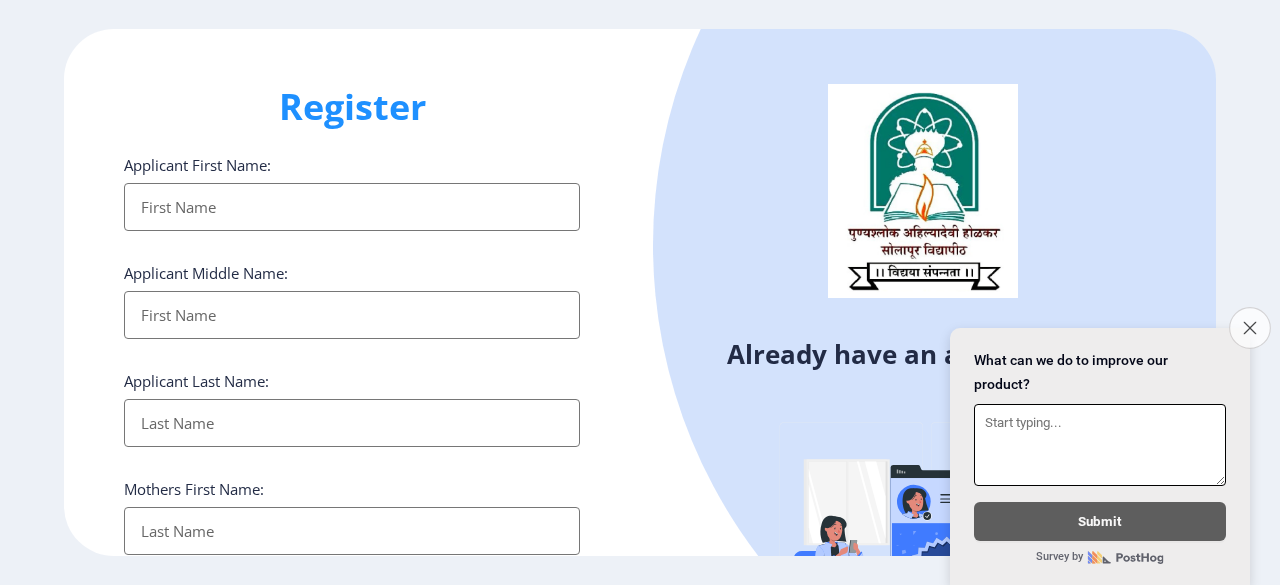 click on "Close survey" 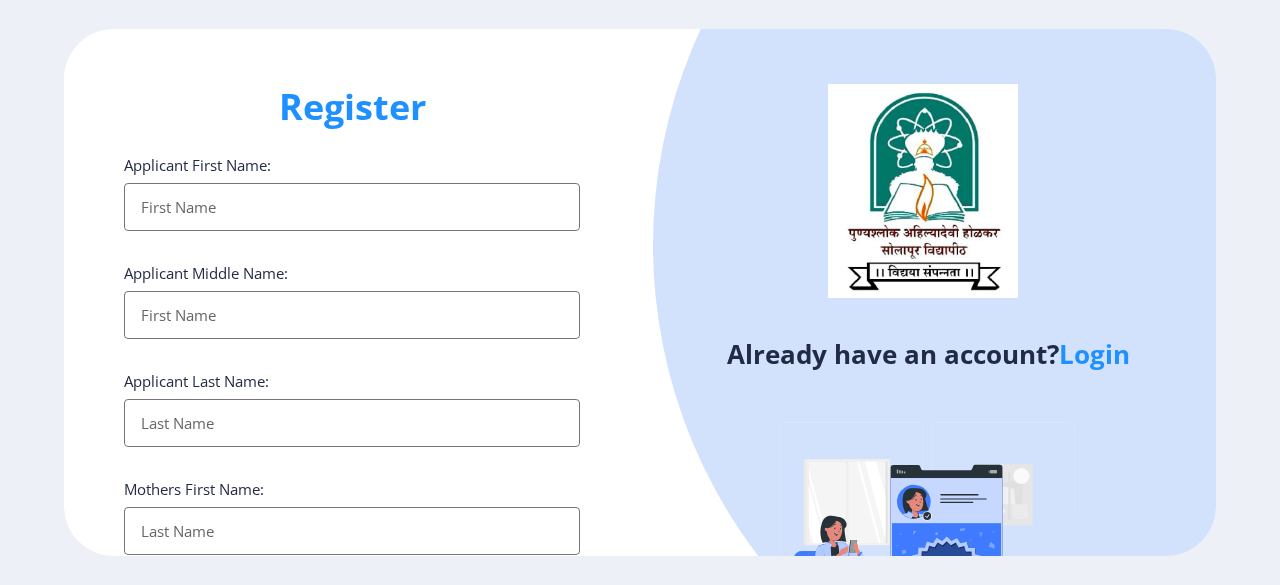 click on "Applicant First Name:" at bounding box center (352, 207) 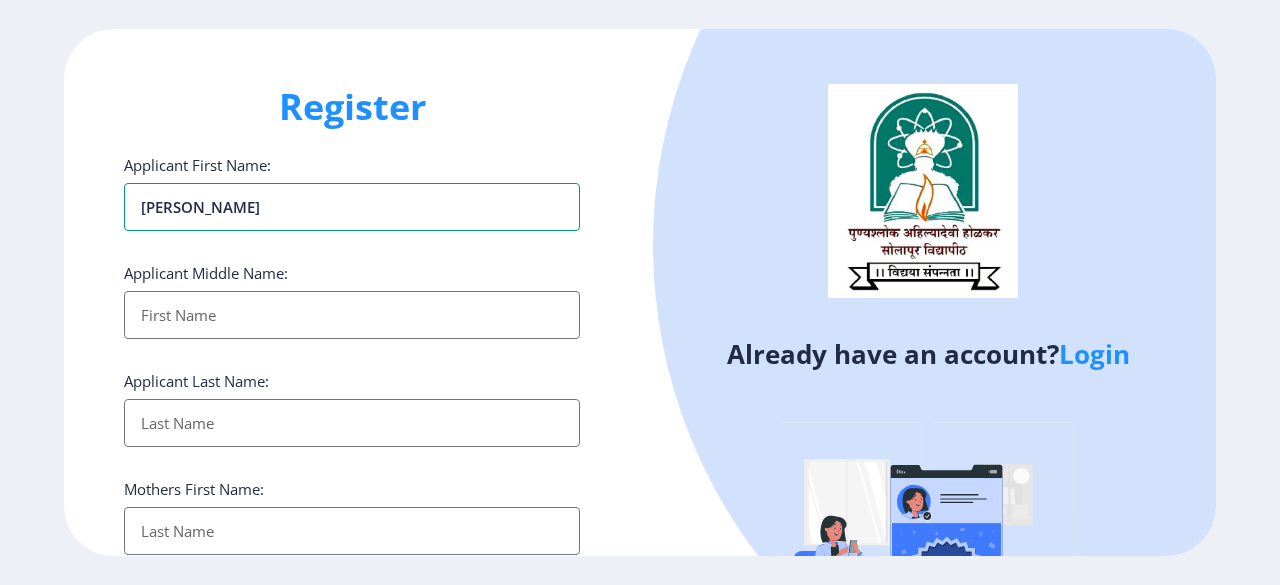 type on "Sanchita" 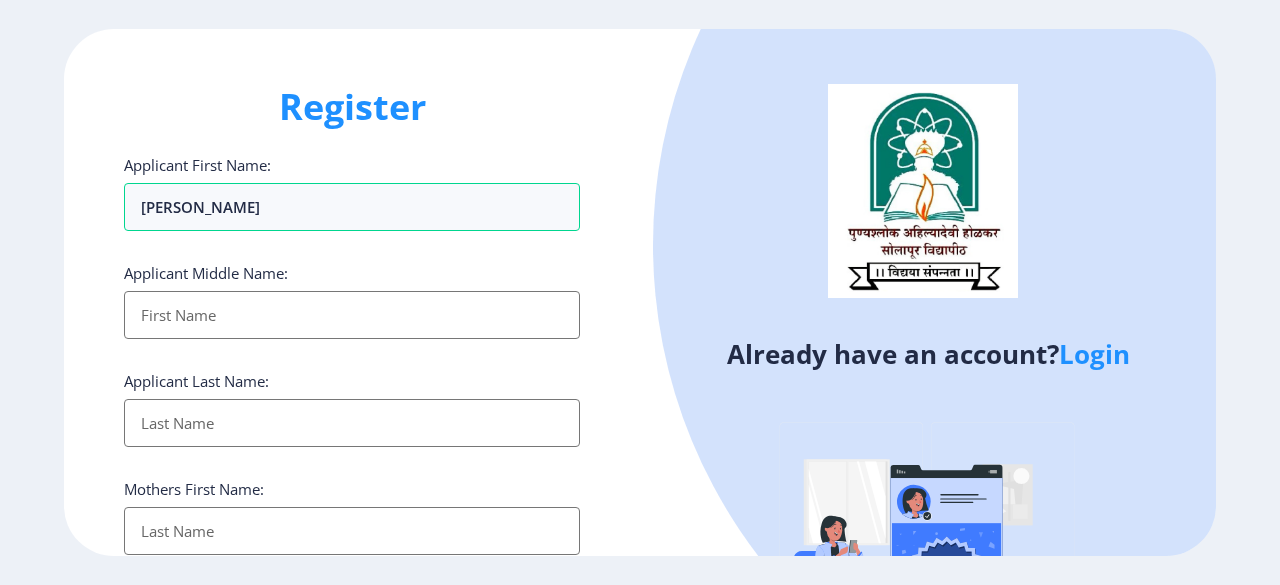 click on "Applicant First Name:" at bounding box center [352, 315] 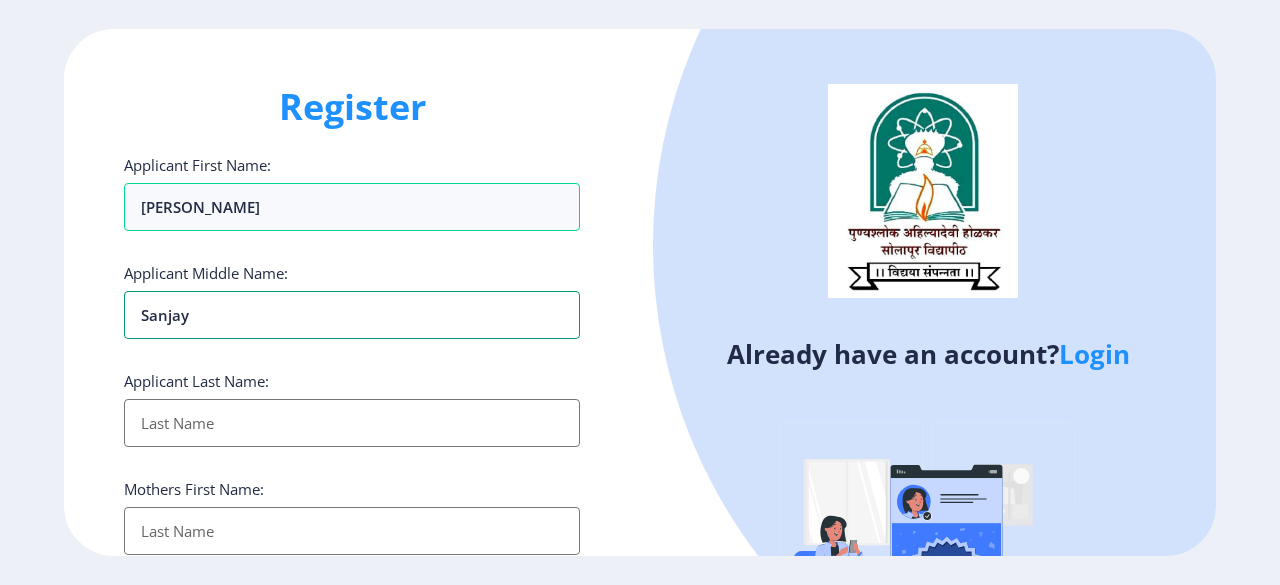 type on "Sanjay" 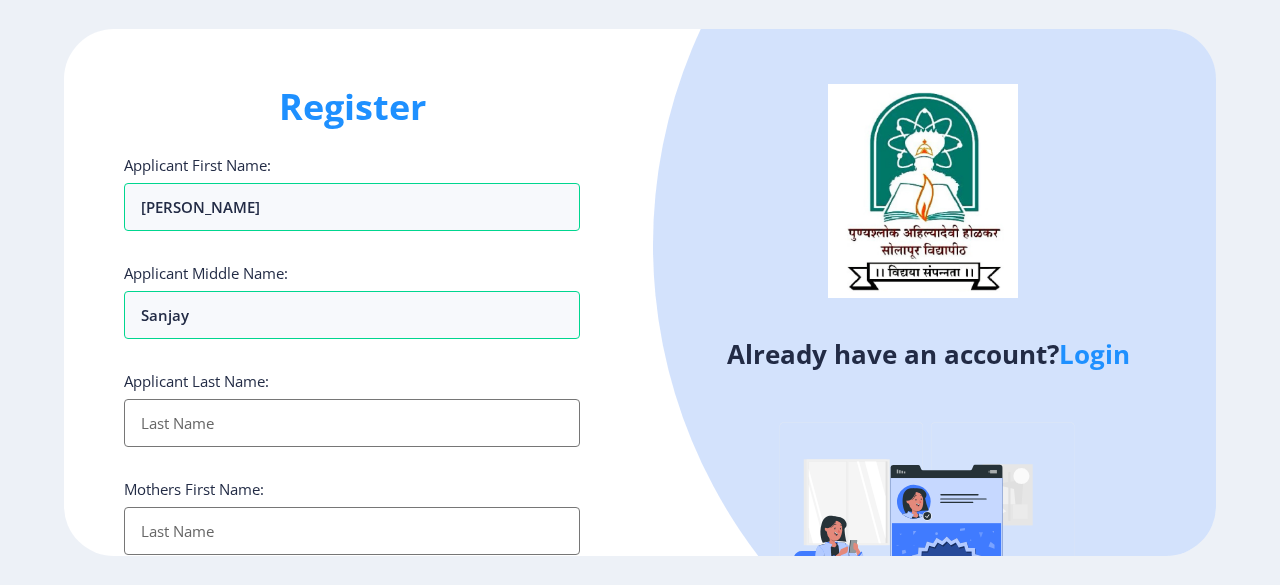 click on "Applicant First Name:" at bounding box center (352, 423) 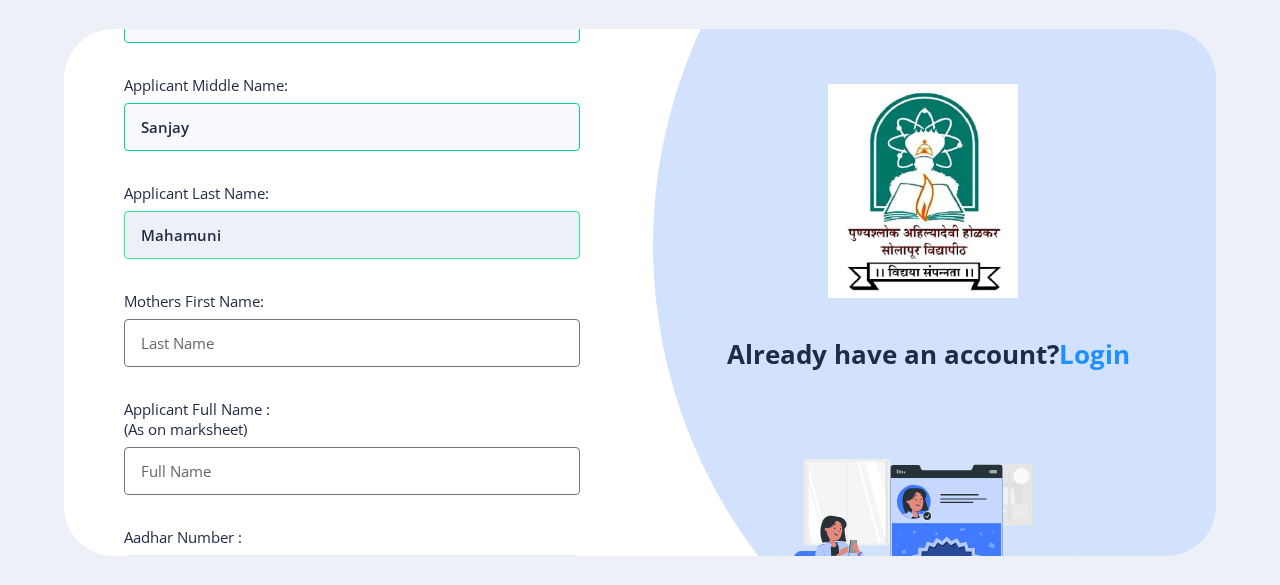 scroll, scrollTop: 190, scrollLeft: 0, axis: vertical 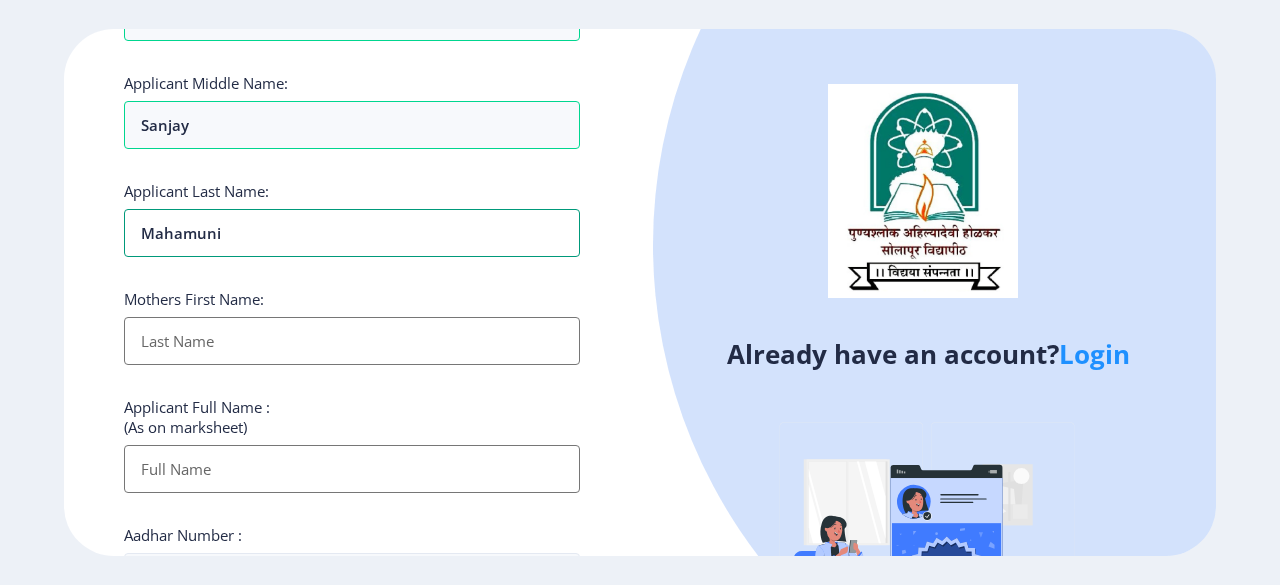 type on "Mahamuni" 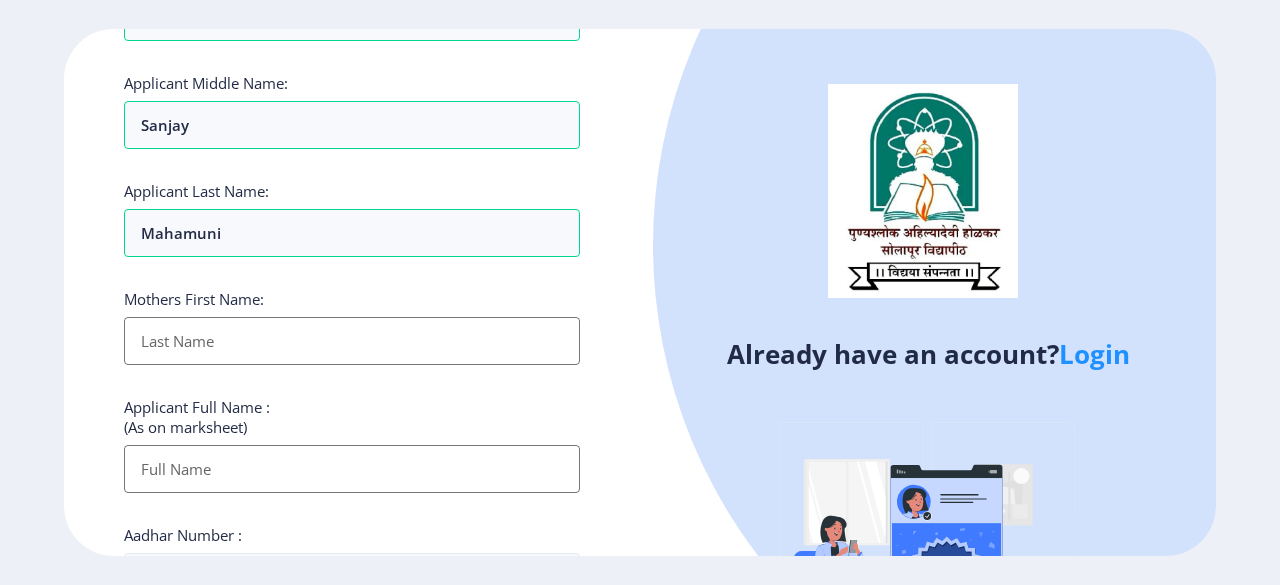 click on "Applicant First Name:" at bounding box center (352, 341) 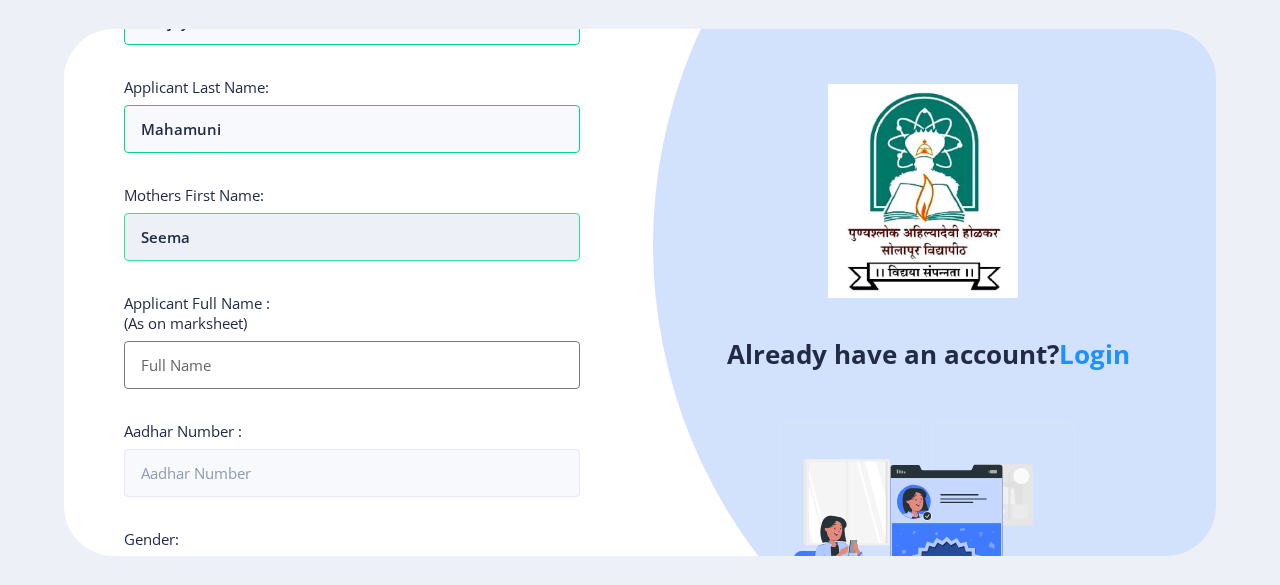 scroll, scrollTop: 311, scrollLeft: 0, axis: vertical 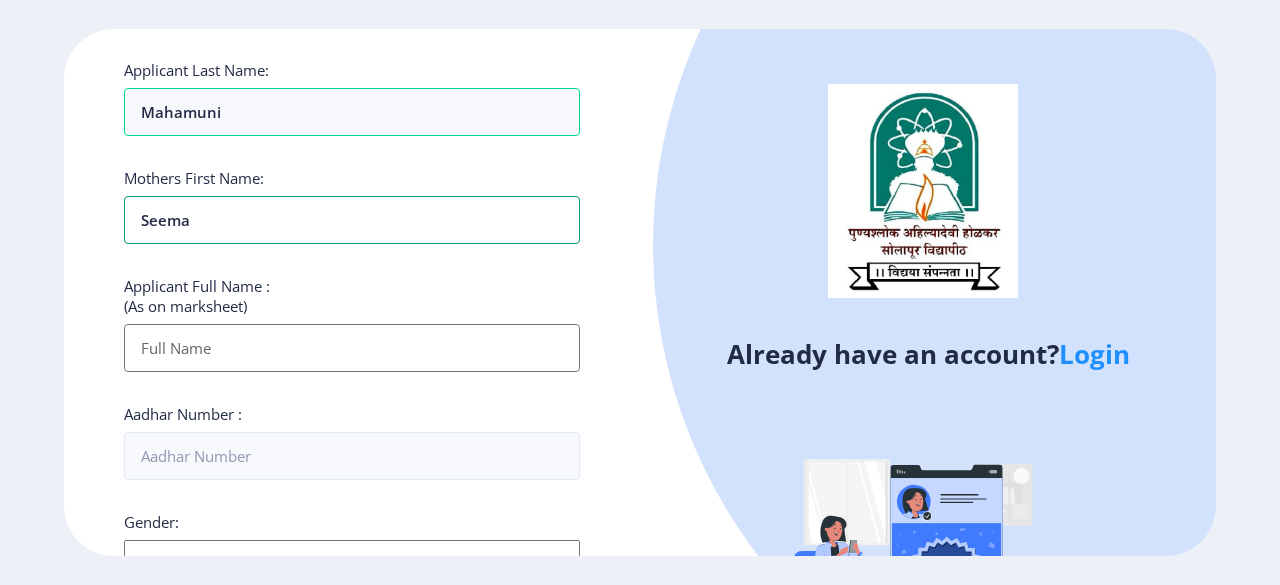 type on "Seema" 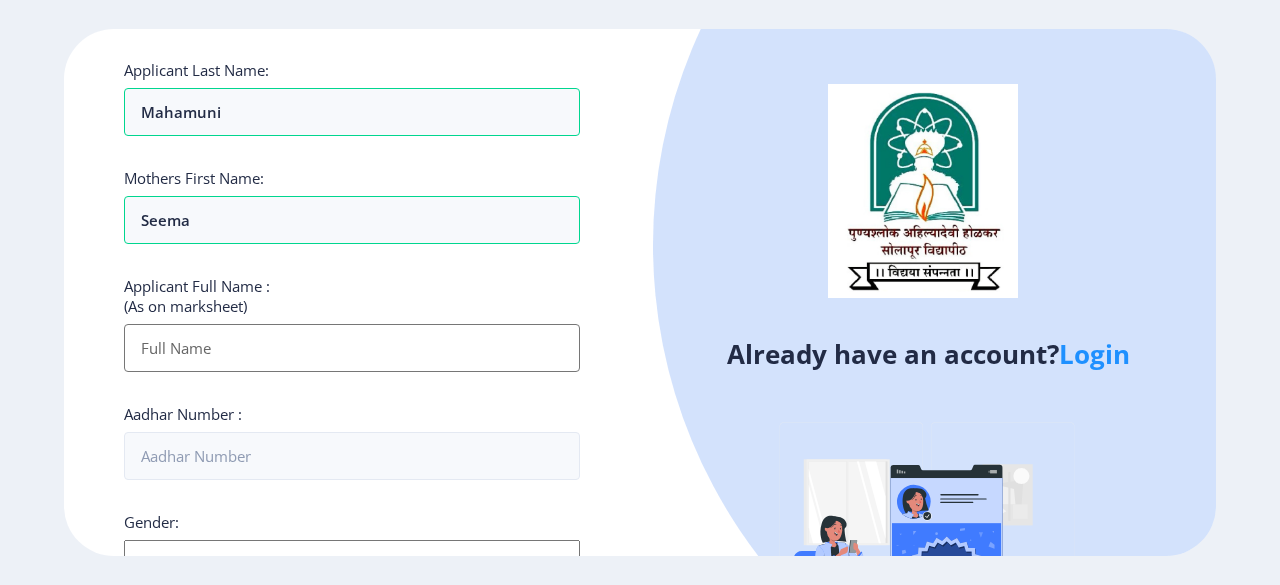click on "Applicant First Name:" at bounding box center (352, 348) 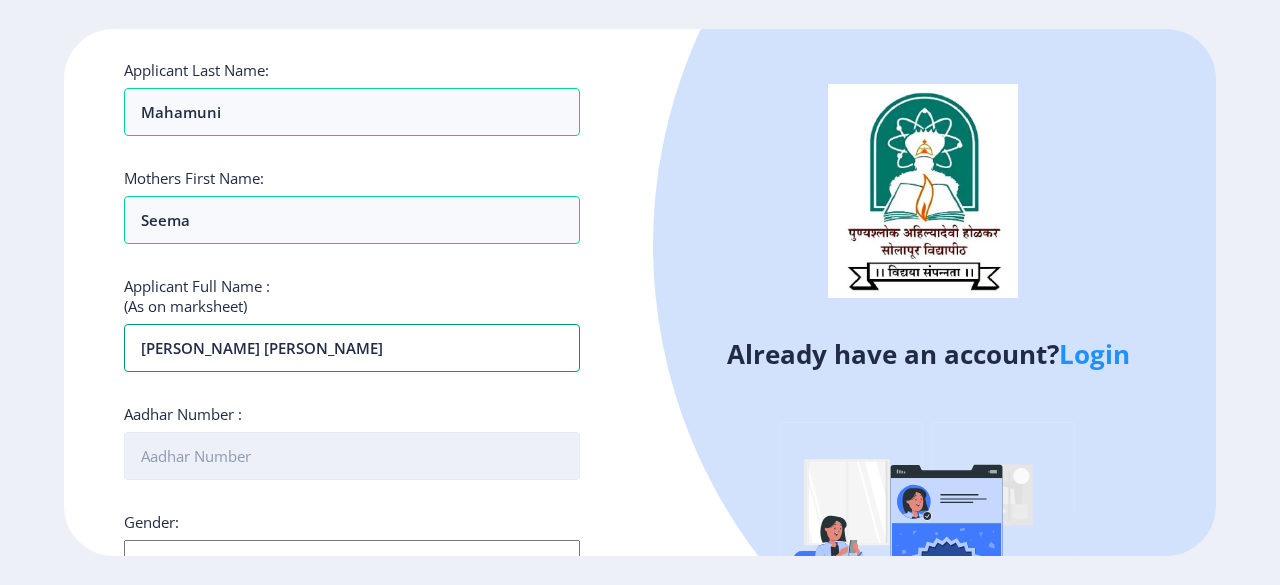 type on "[PERSON_NAME] [PERSON_NAME]" 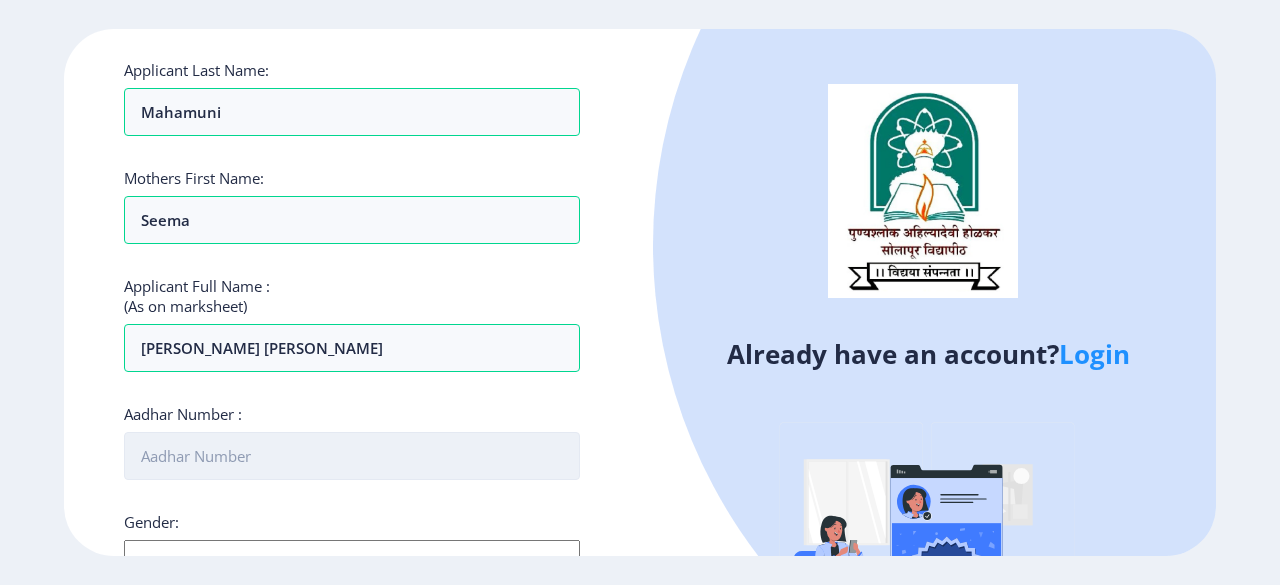 click on "Aadhar Number :" at bounding box center [352, 456] 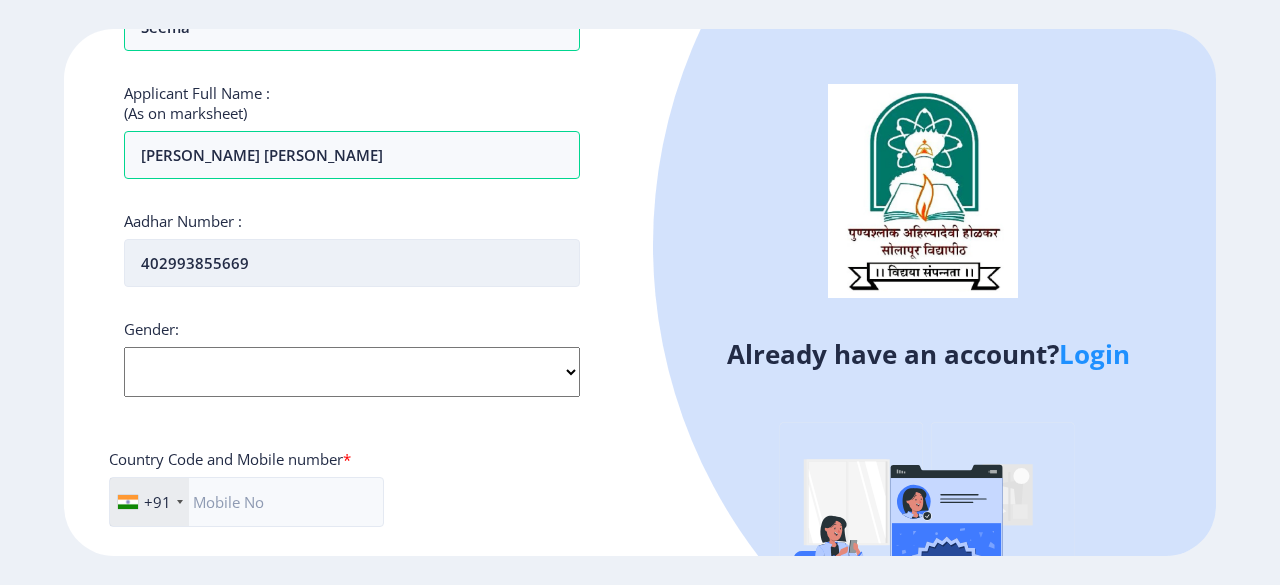 scroll, scrollTop: 505, scrollLeft: 0, axis: vertical 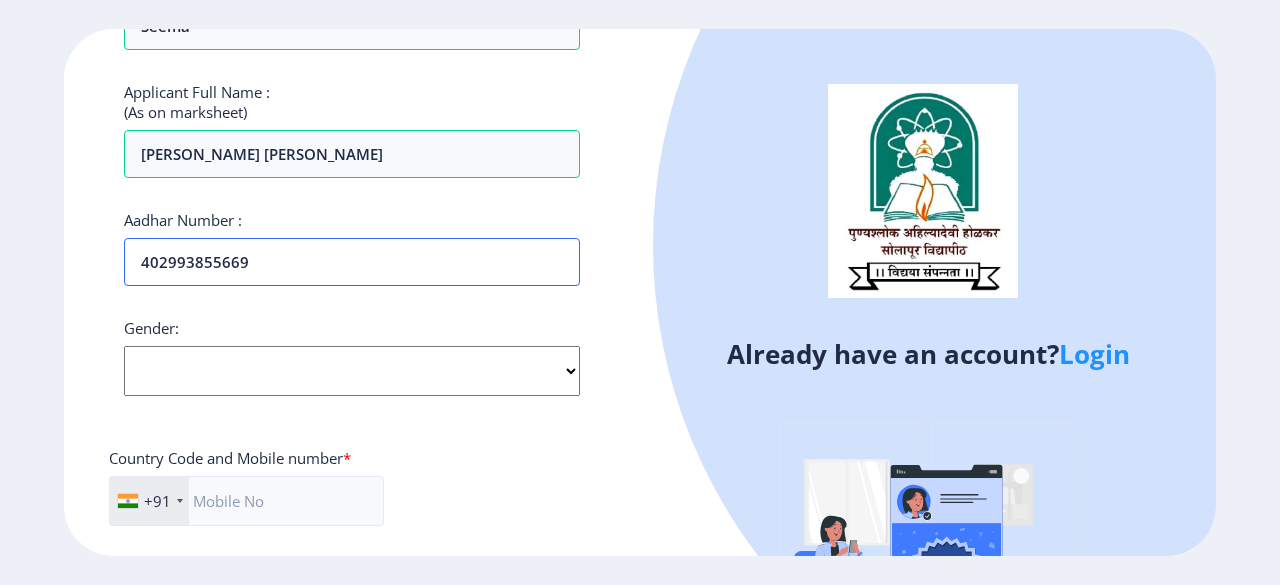 type on "402993855669" 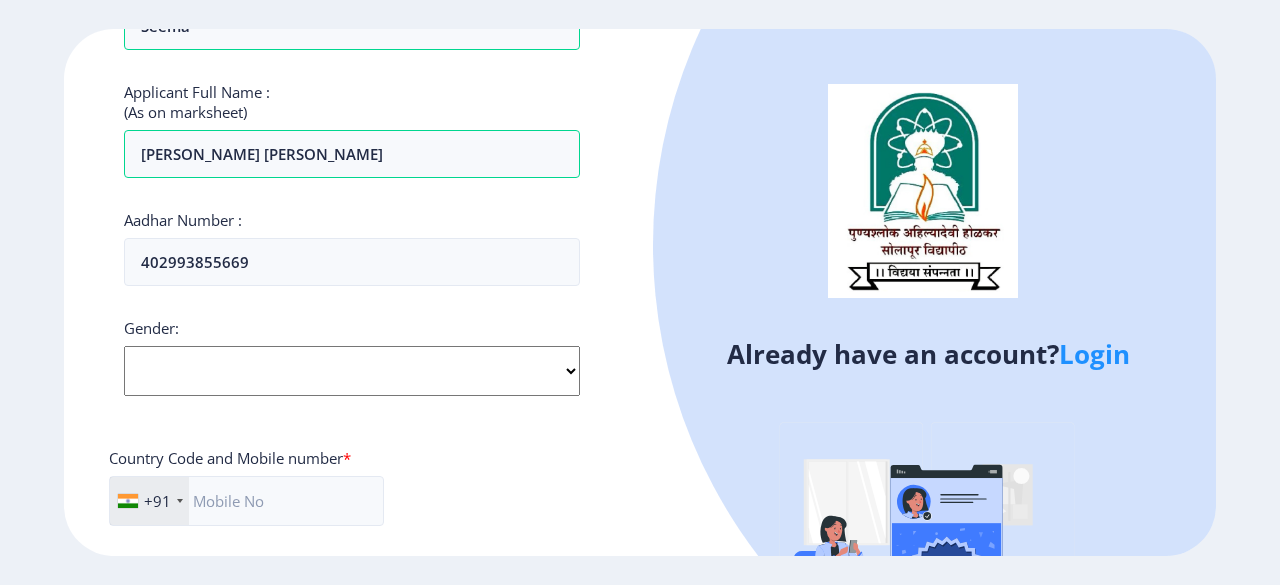 click on "Select Gender Male Female Other" 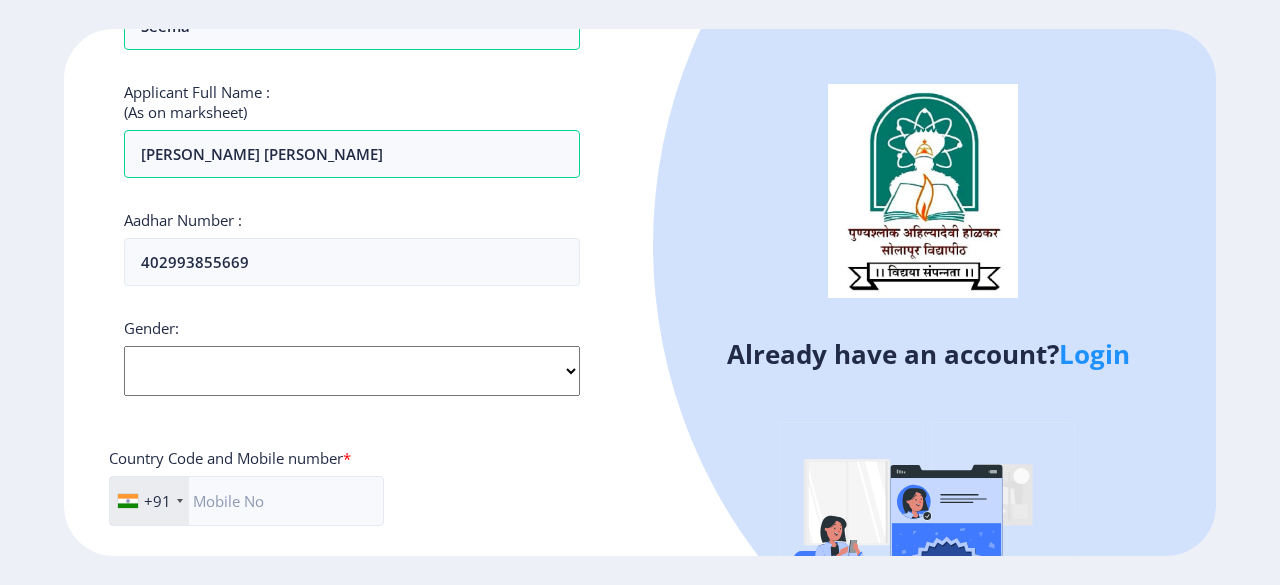 select on "[DEMOGRAPHIC_DATA]" 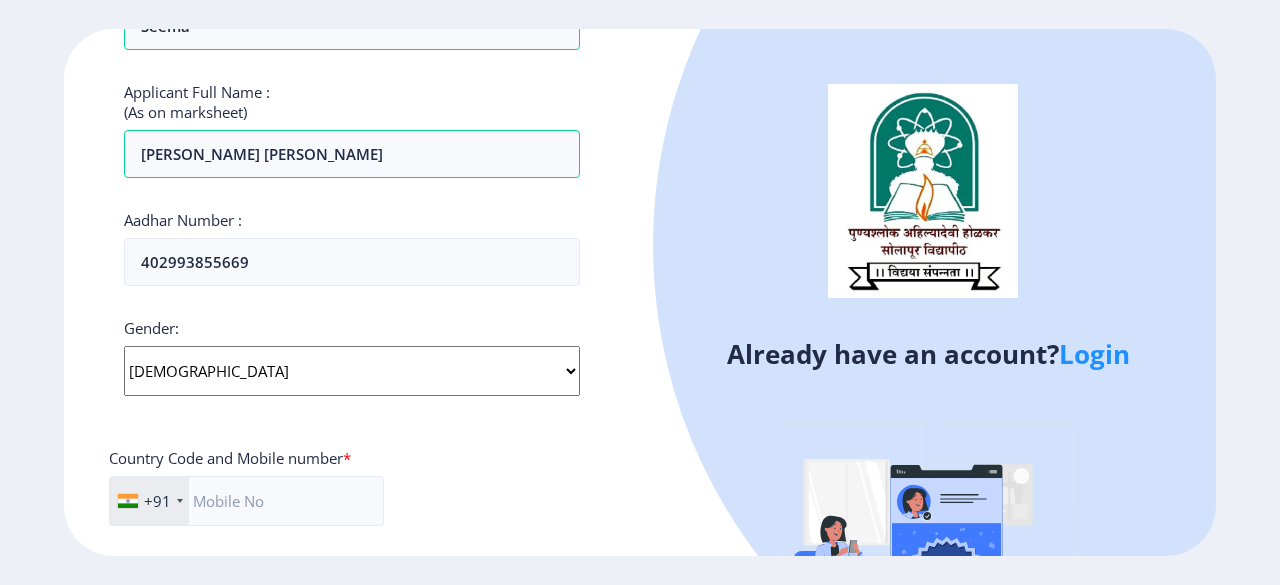 click on "Select Gender Male Female Other" 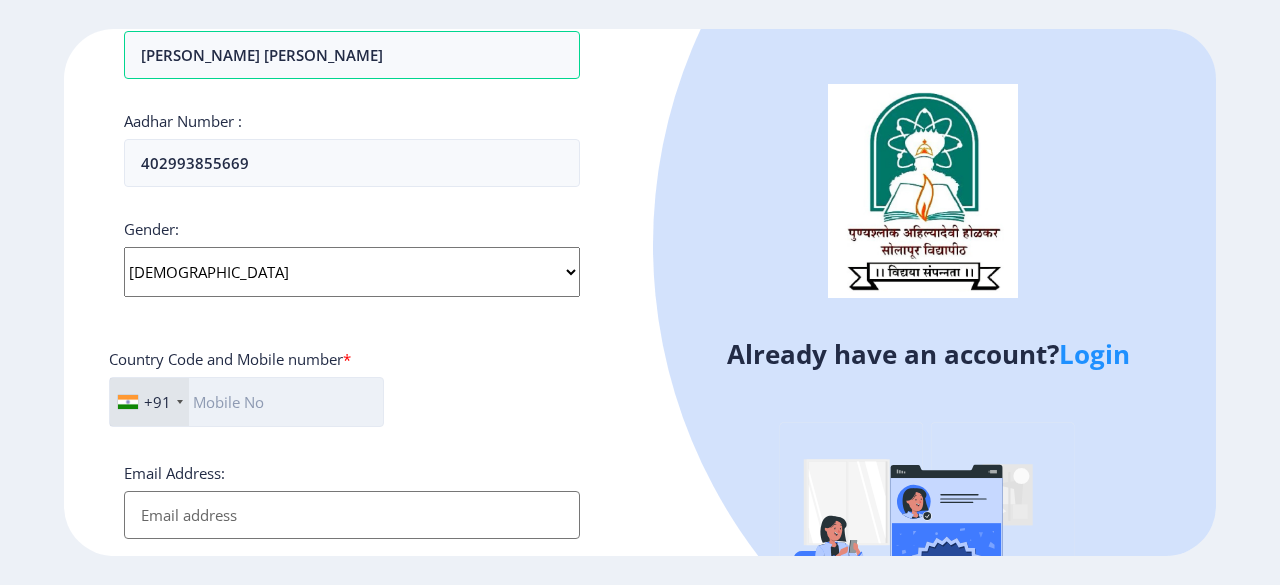 click 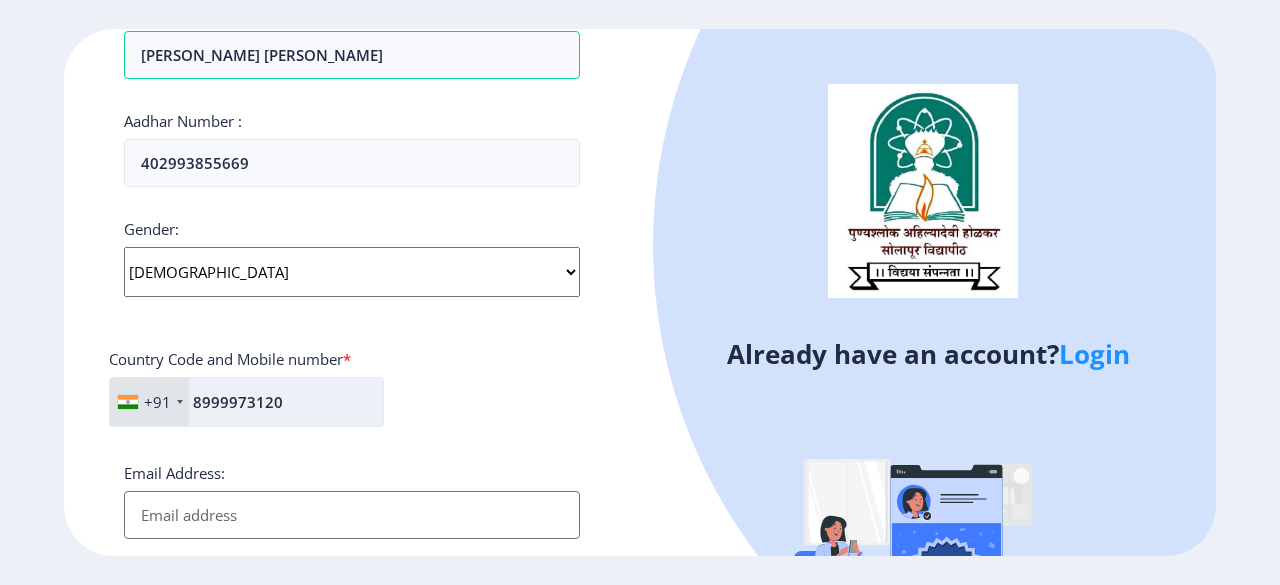 scroll, scrollTop: 746, scrollLeft: 0, axis: vertical 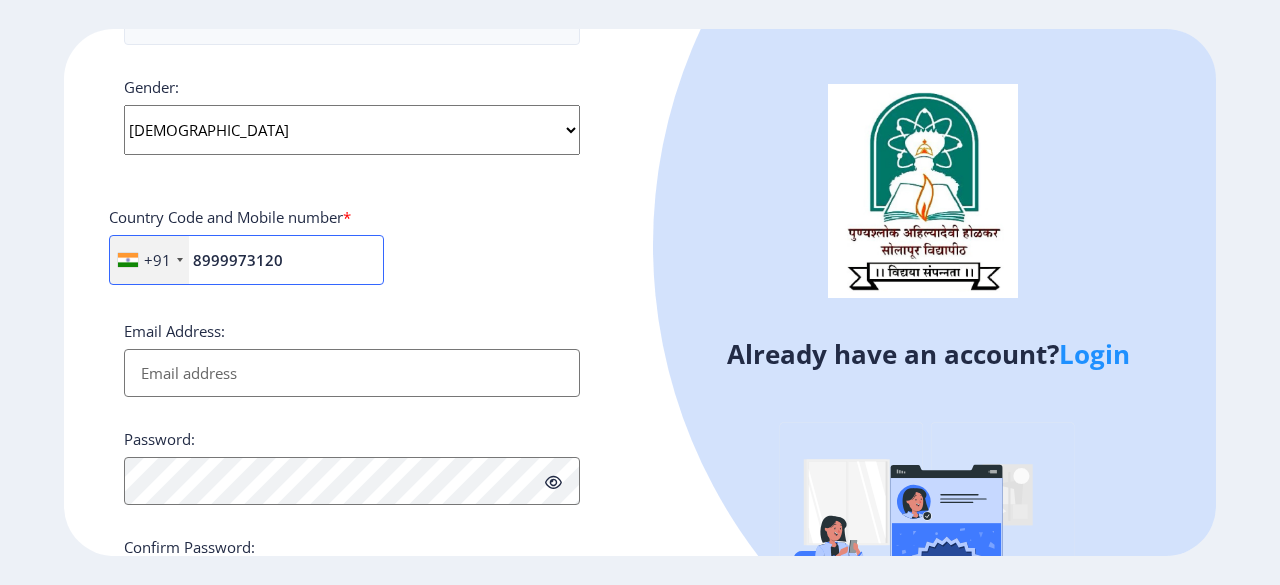 type on "8999973120" 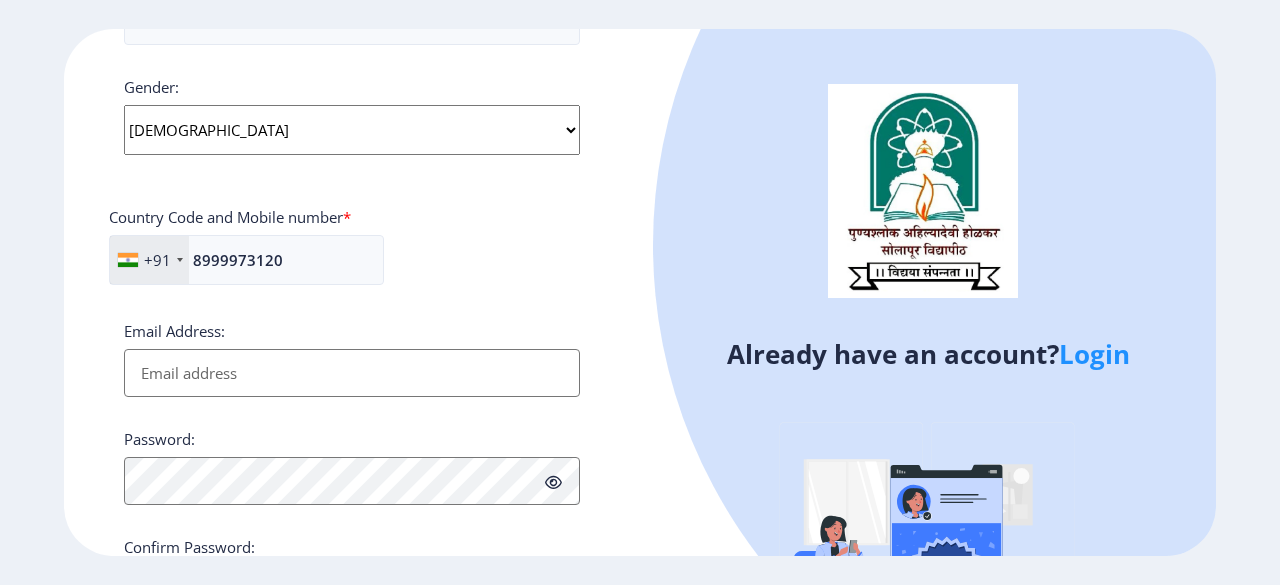 click on "Email Address:" at bounding box center [352, 373] 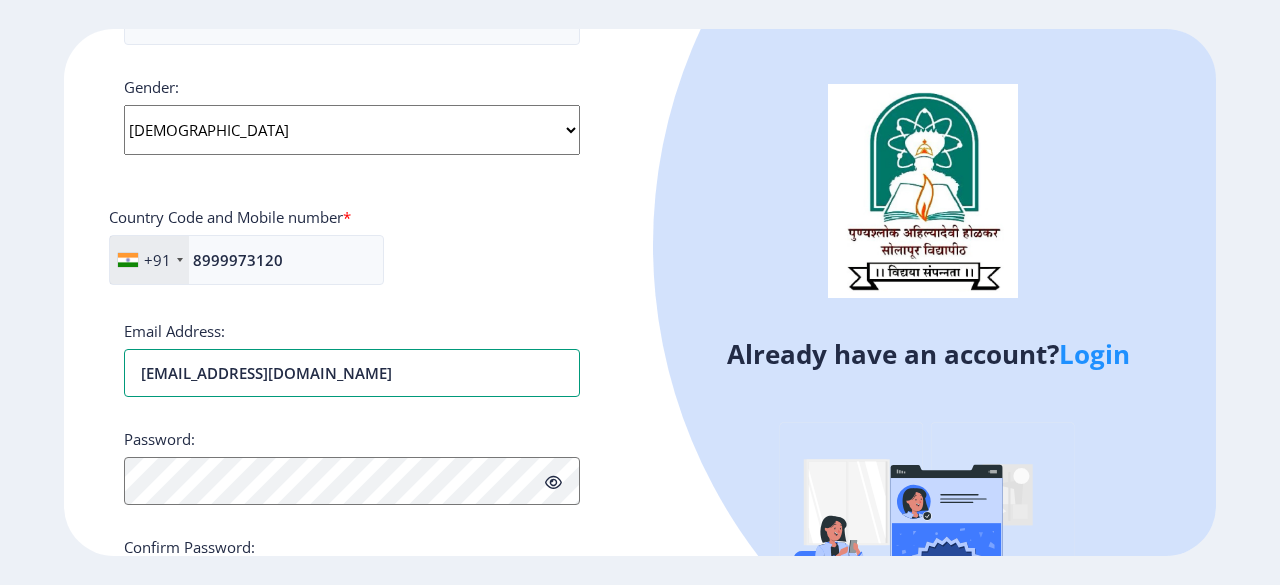 type on "[EMAIL_ADDRESS][DOMAIN_NAME]" 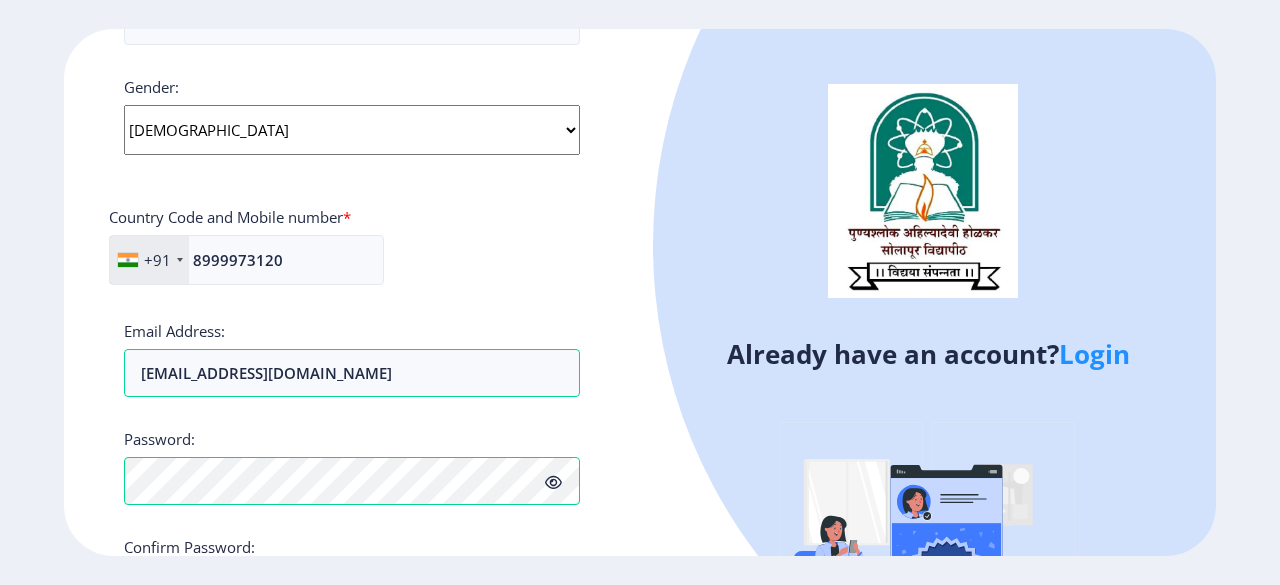 click 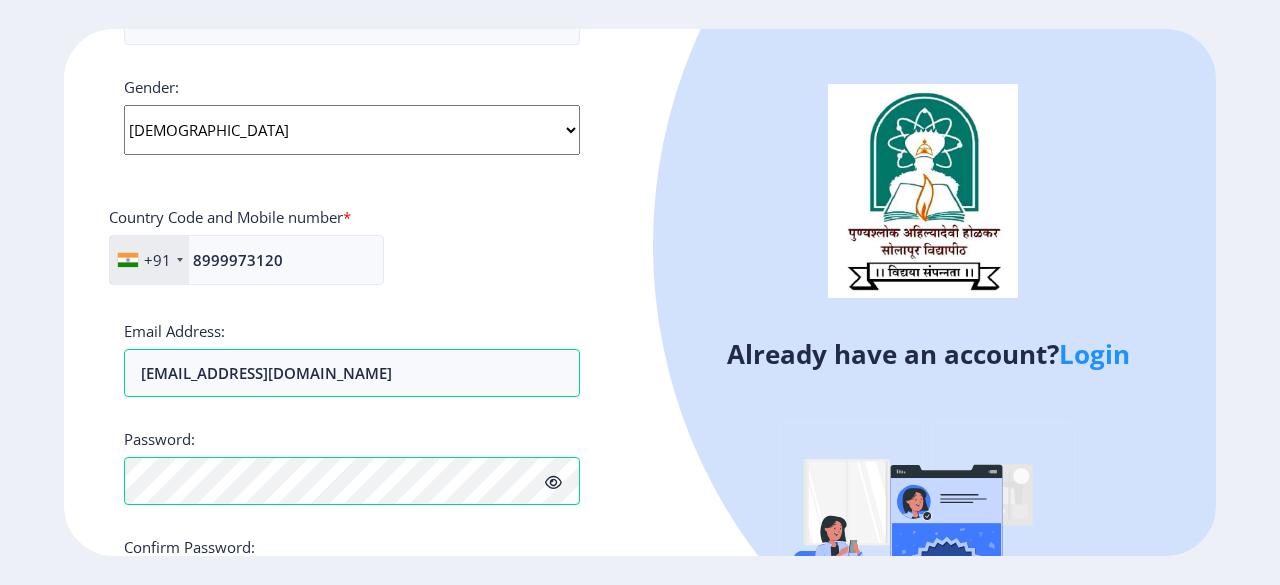 scroll, scrollTop: 884, scrollLeft: 0, axis: vertical 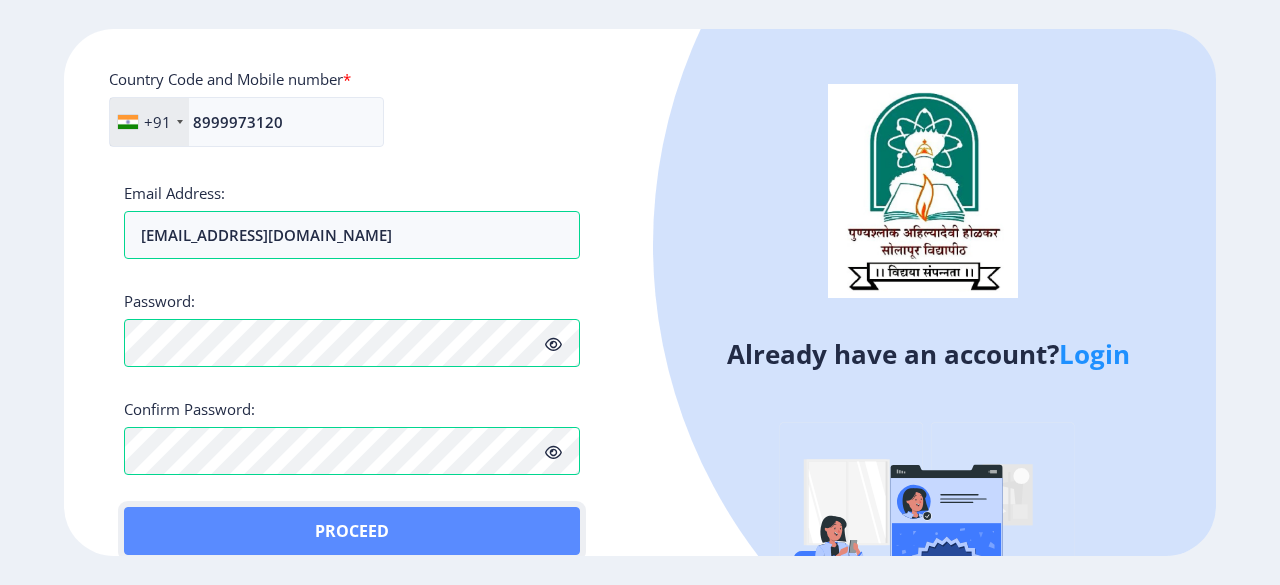 click on "Proceed" 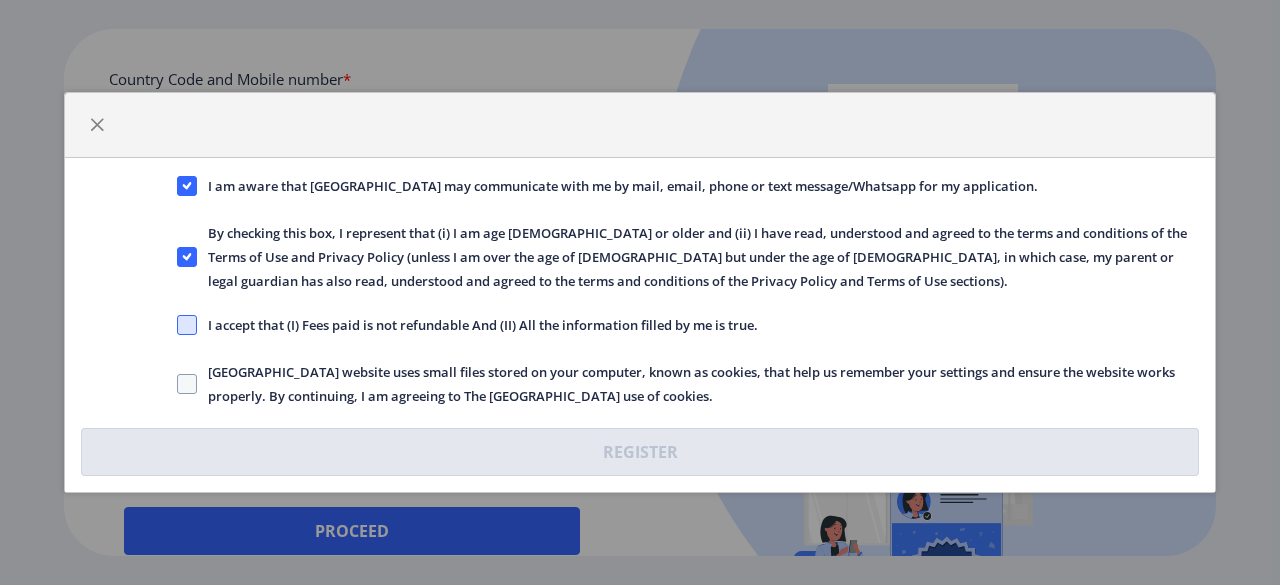 click 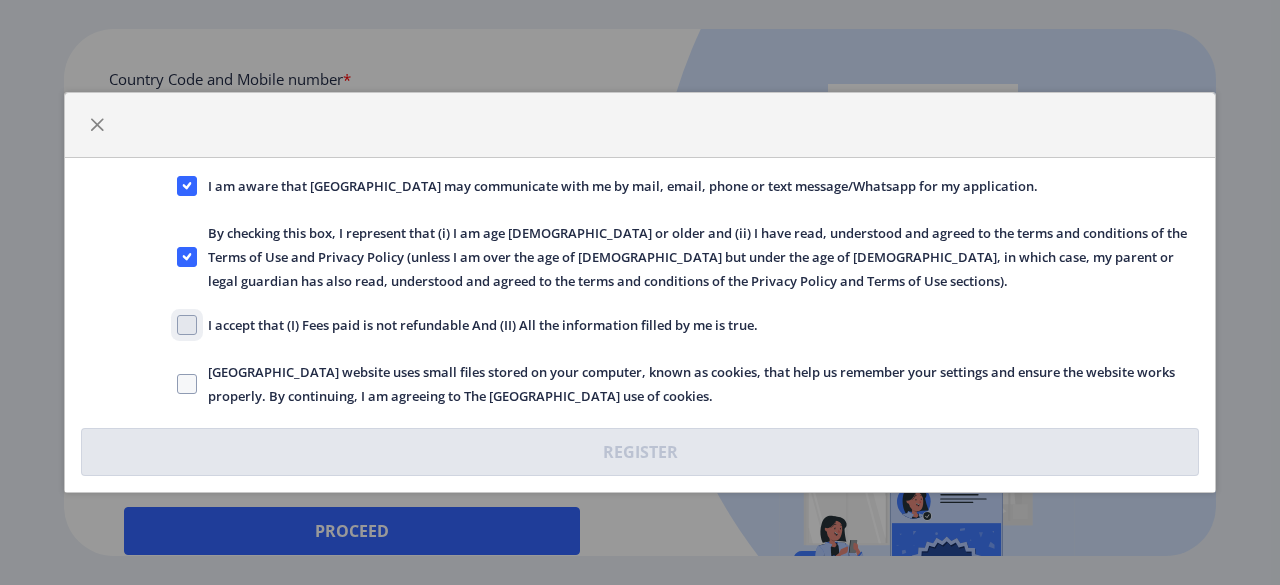 checkbox on "true" 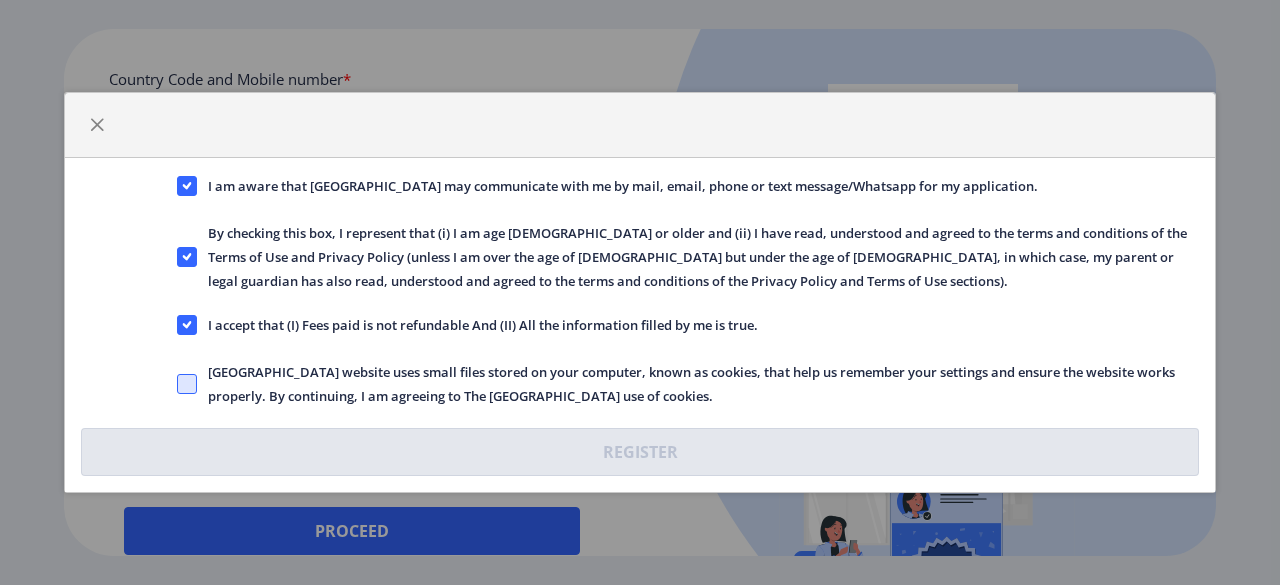 click 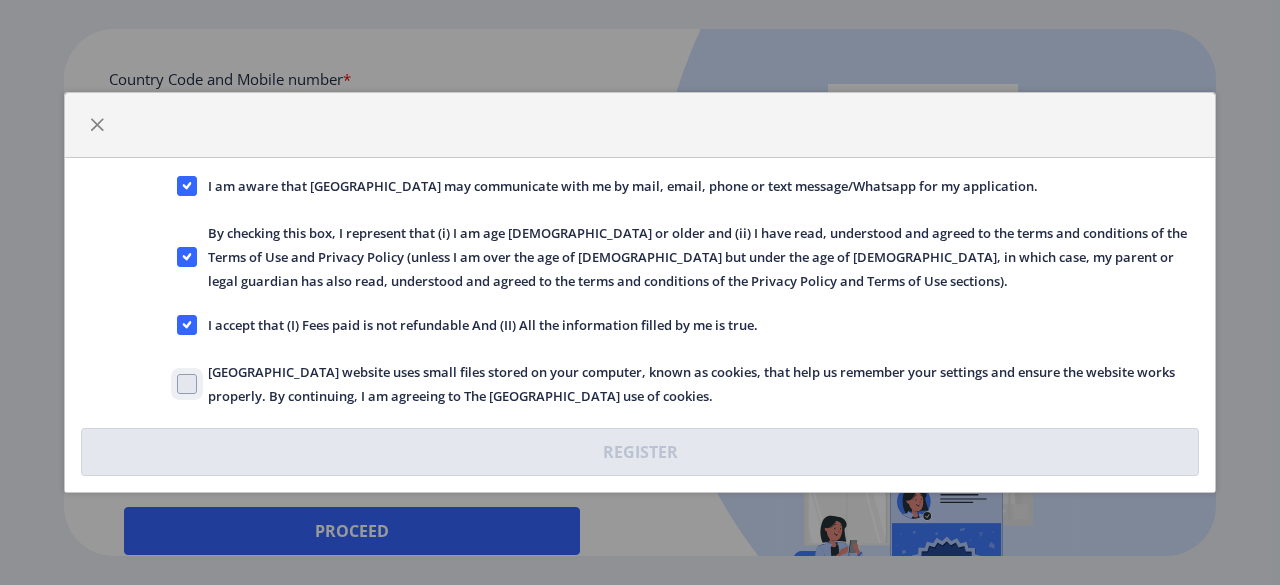 click on "Solapur University website uses small files stored on your computer, known as cookies, that help us remember your settings and ensure the website works properly. By continuing, I am agreeing to The Solapur University use of cookies." 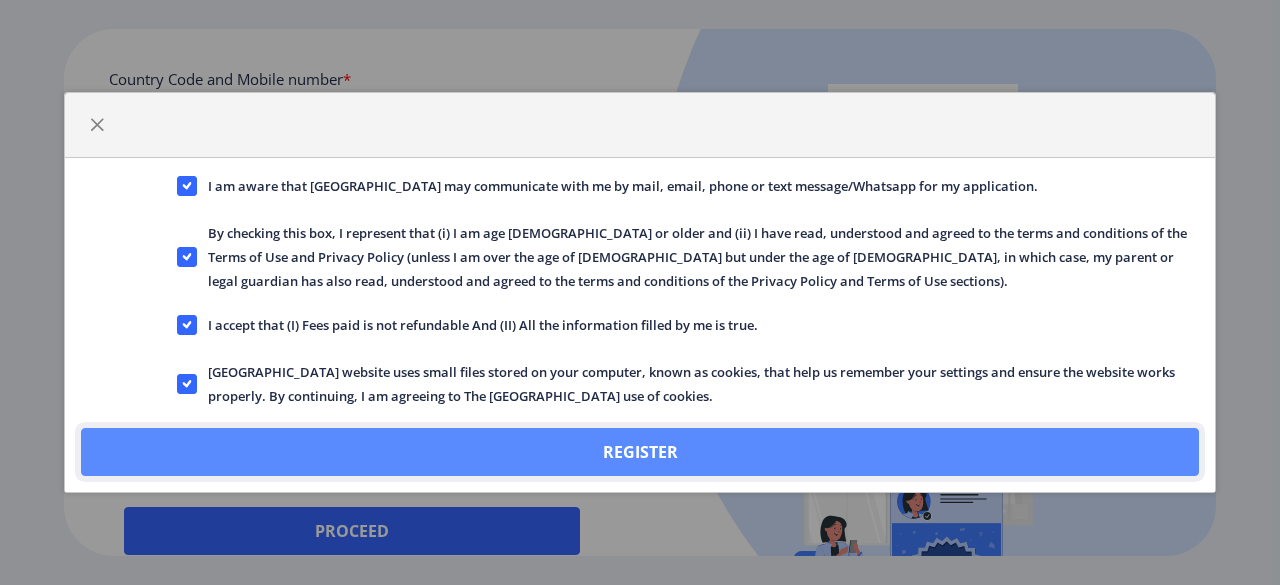 click on "Register" 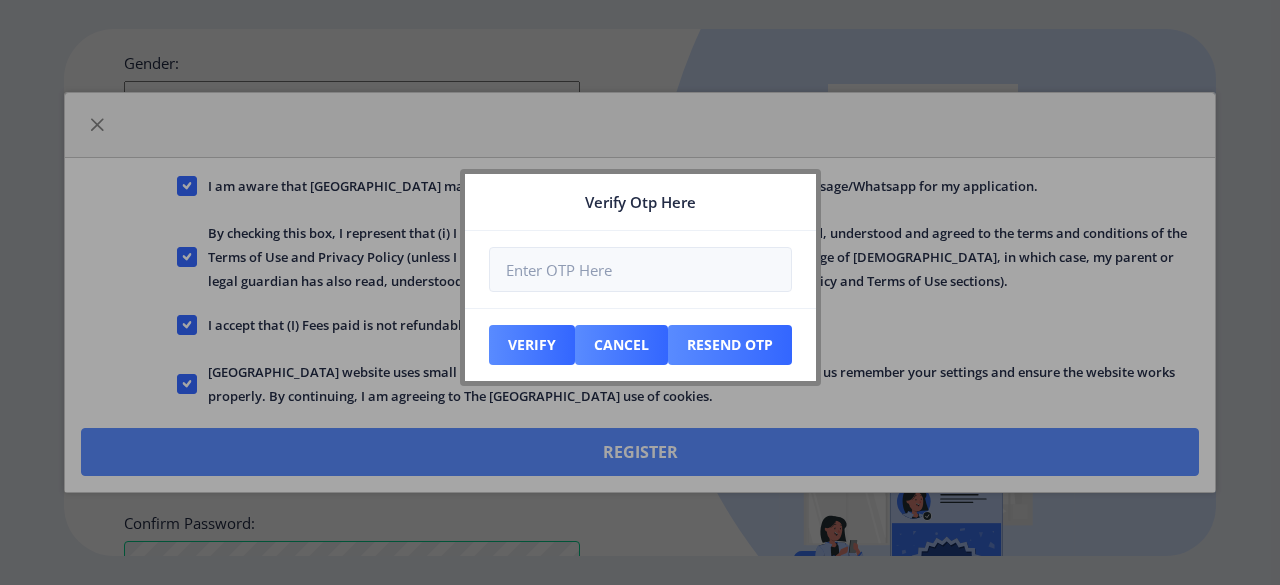 scroll, scrollTop: 998, scrollLeft: 0, axis: vertical 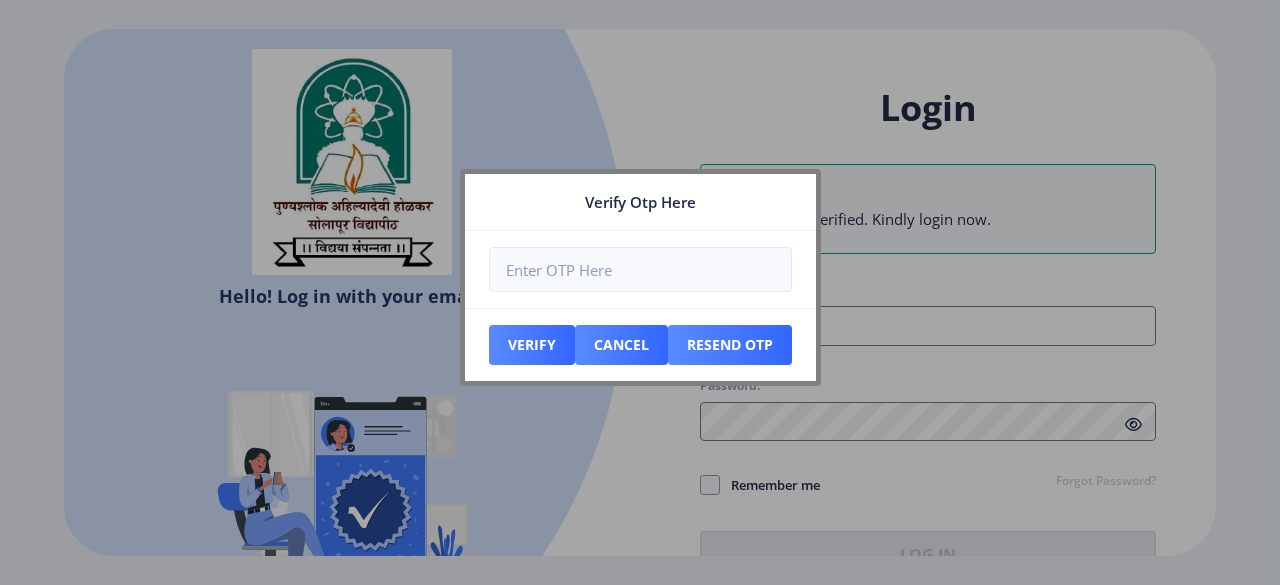 type on "sanchitamahamuni.sknscoe.entc@gmail.com" 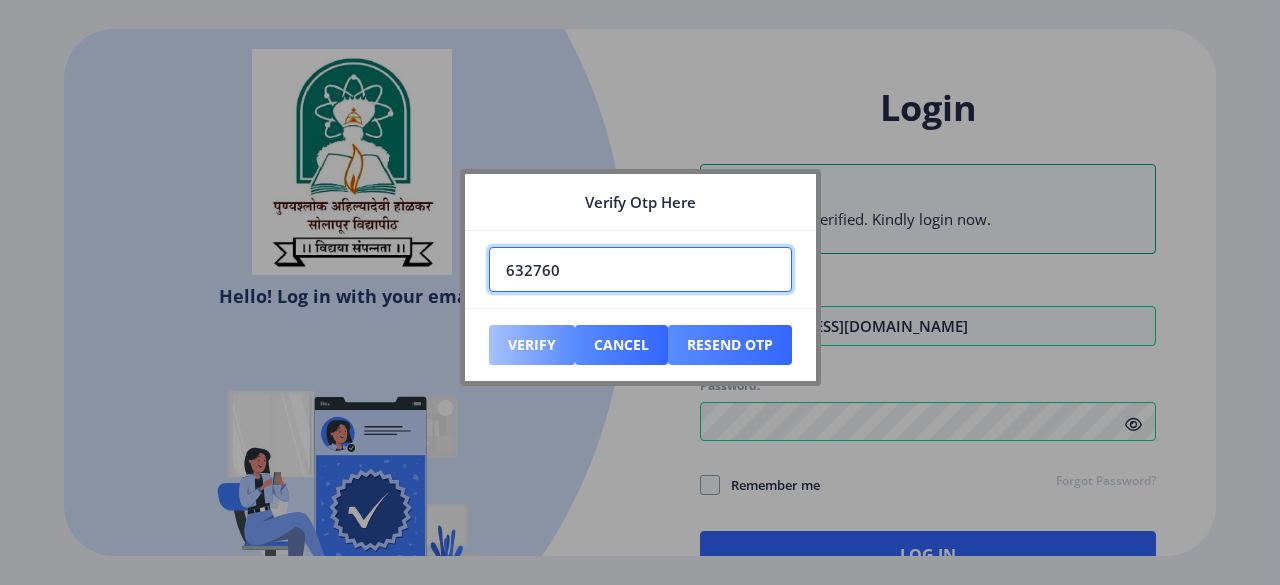 type on "632760" 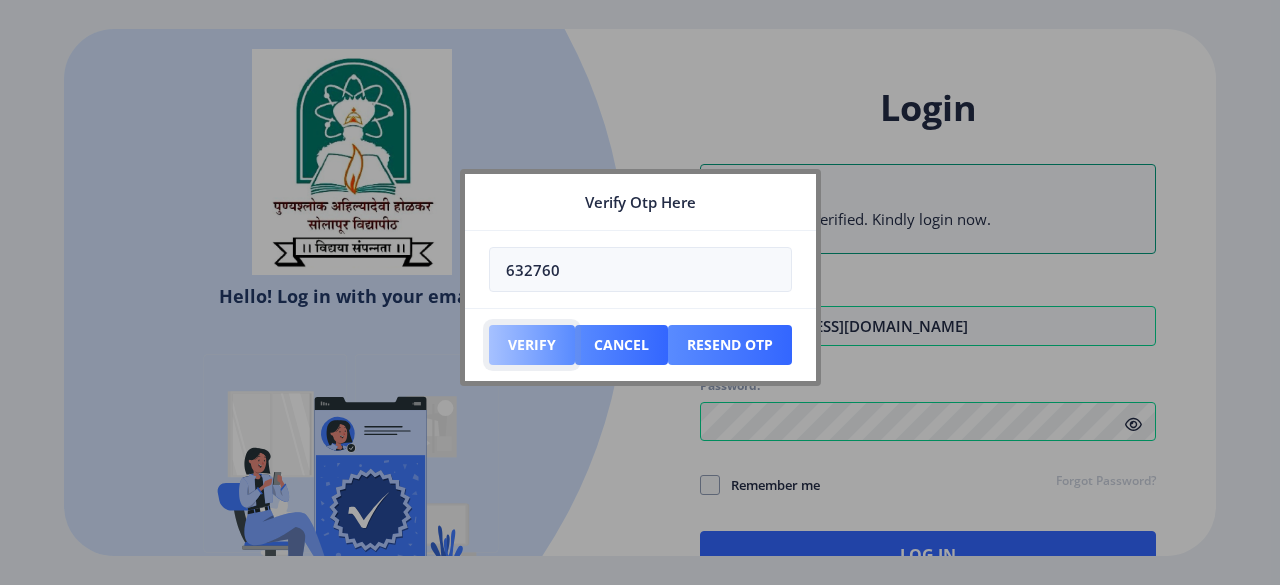 click on "Verify" at bounding box center (532, 345) 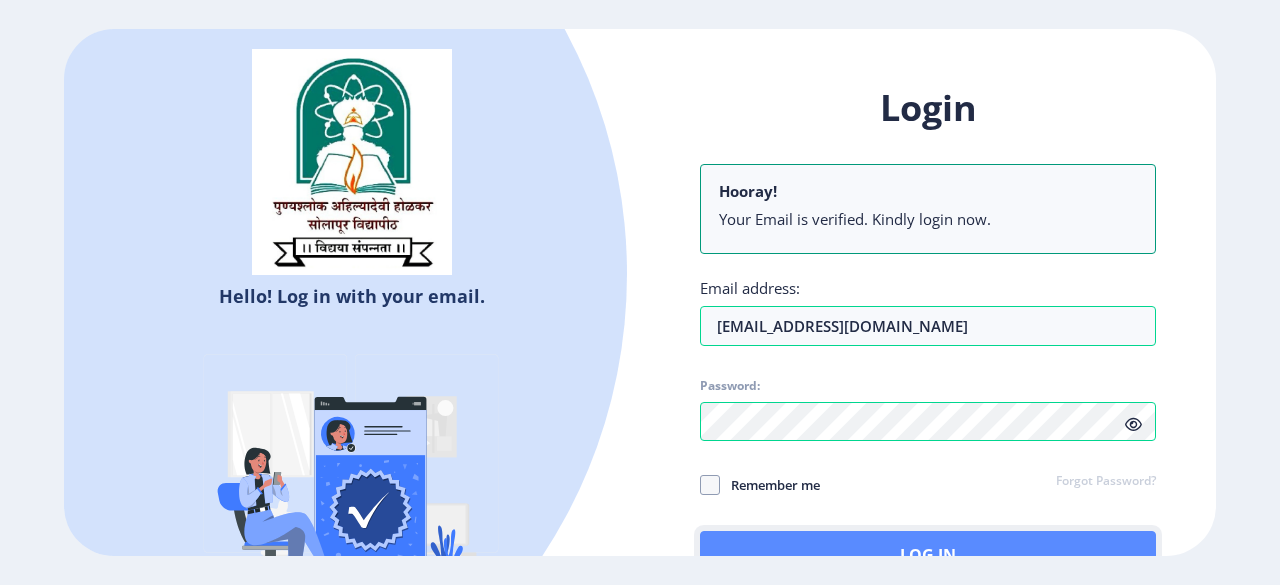 click on "Log In" 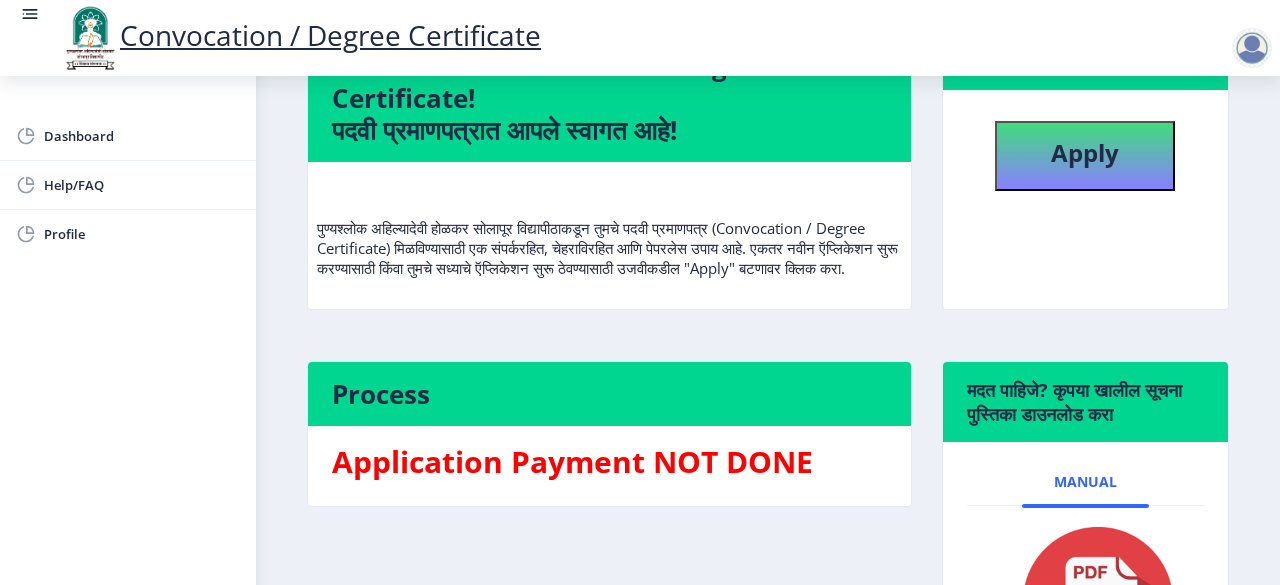 scroll, scrollTop: 184, scrollLeft: 0, axis: vertical 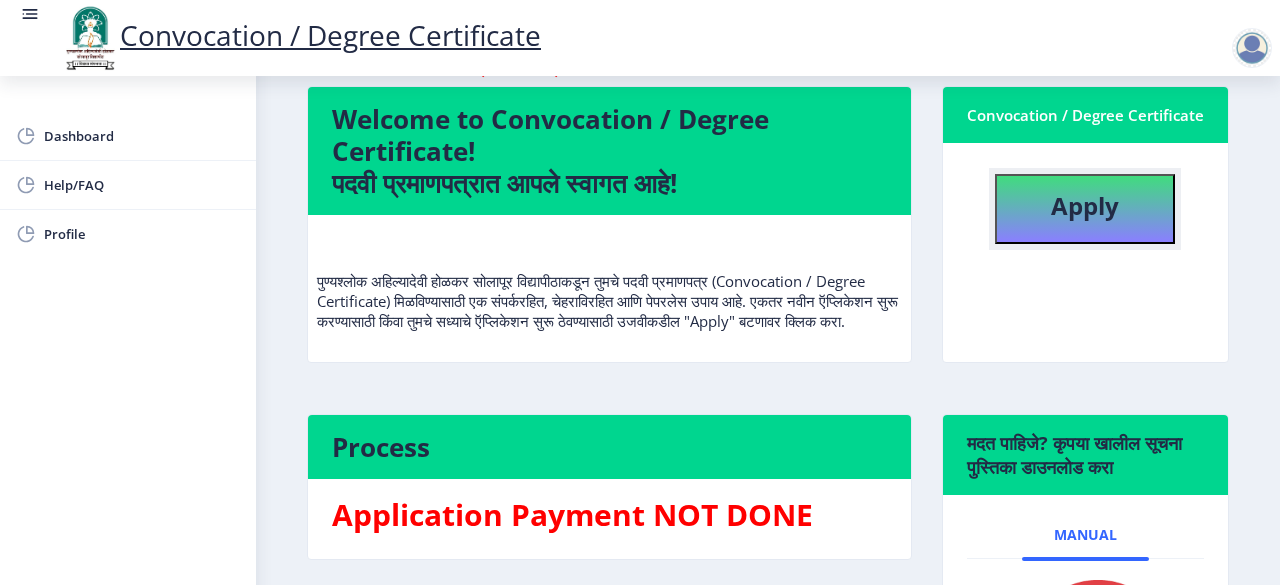 click on "Apply" 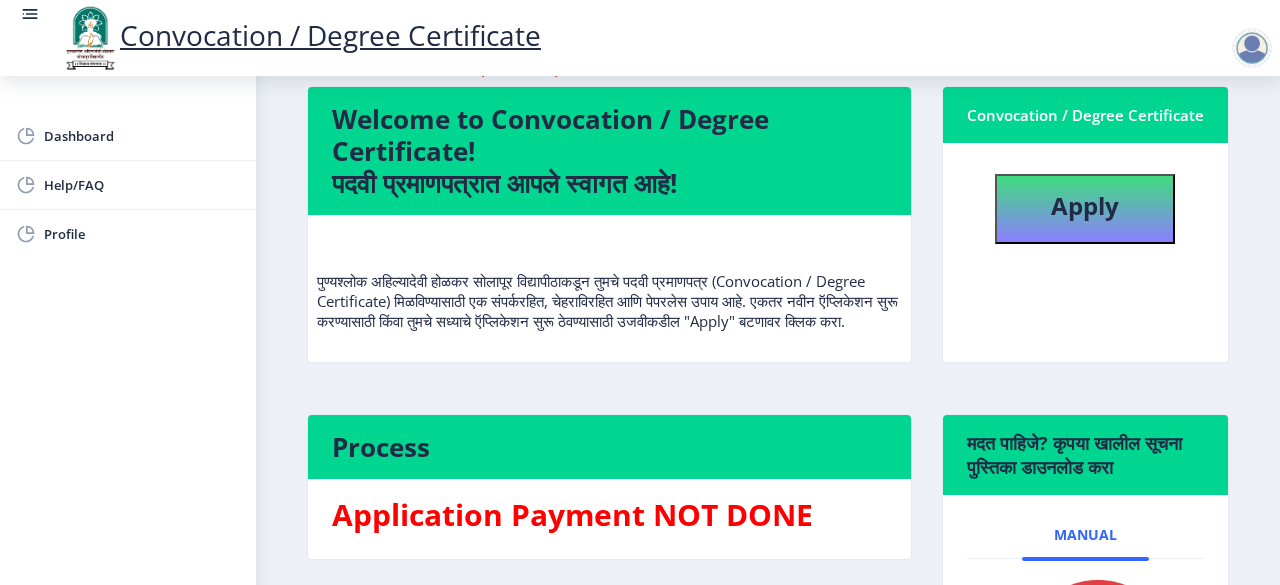 scroll, scrollTop: 0, scrollLeft: 0, axis: both 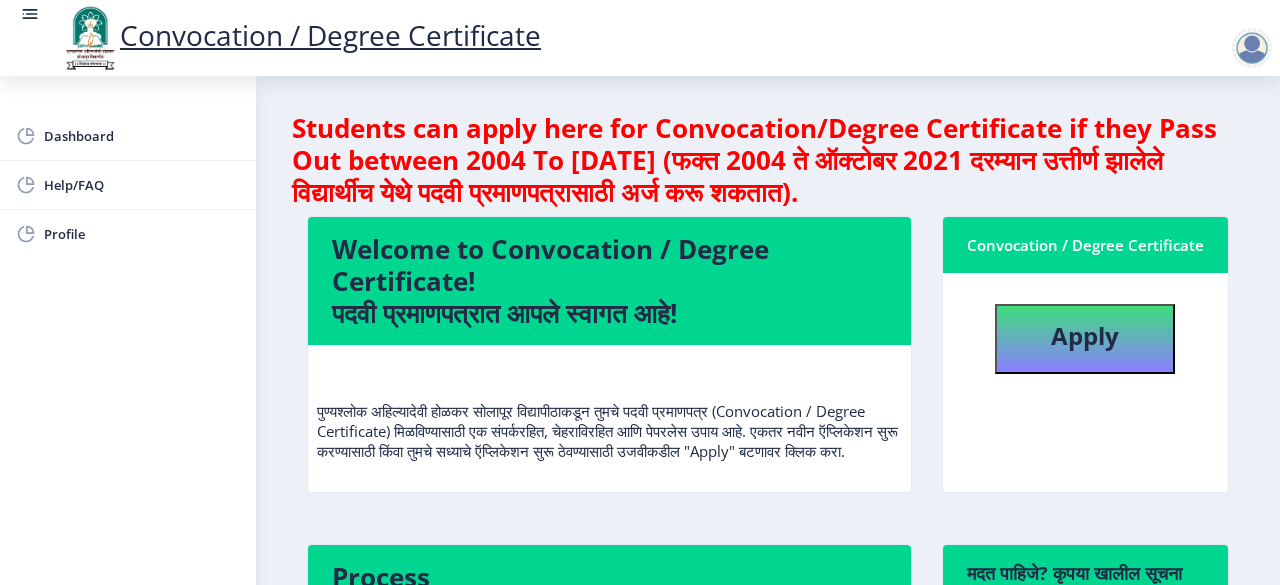 select 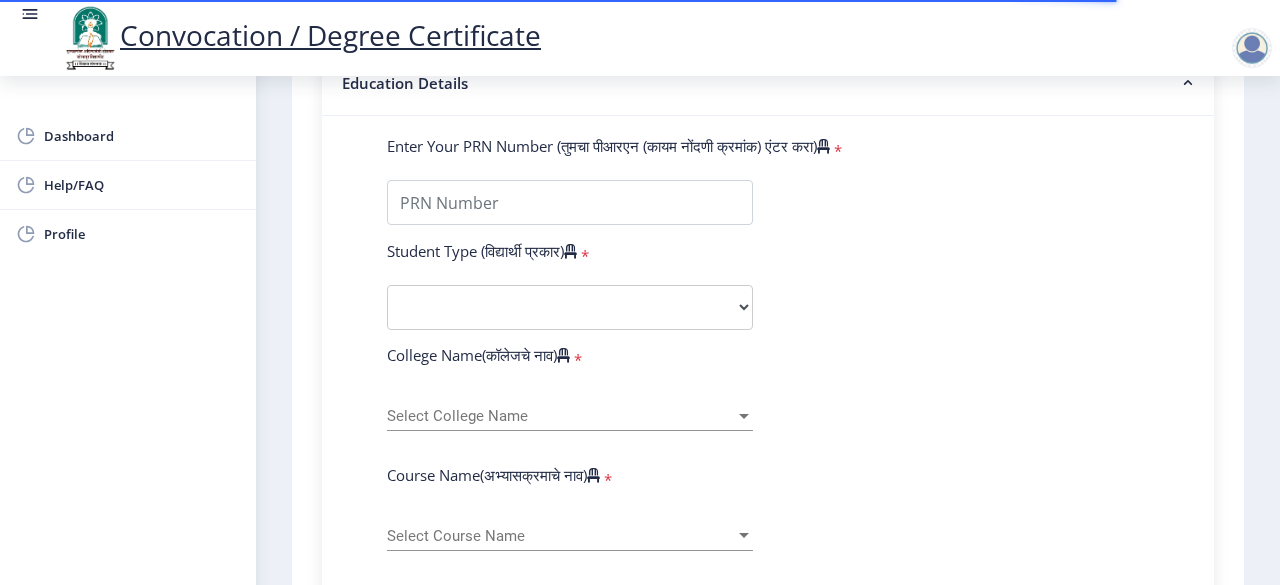 scroll, scrollTop: 491, scrollLeft: 0, axis: vertical 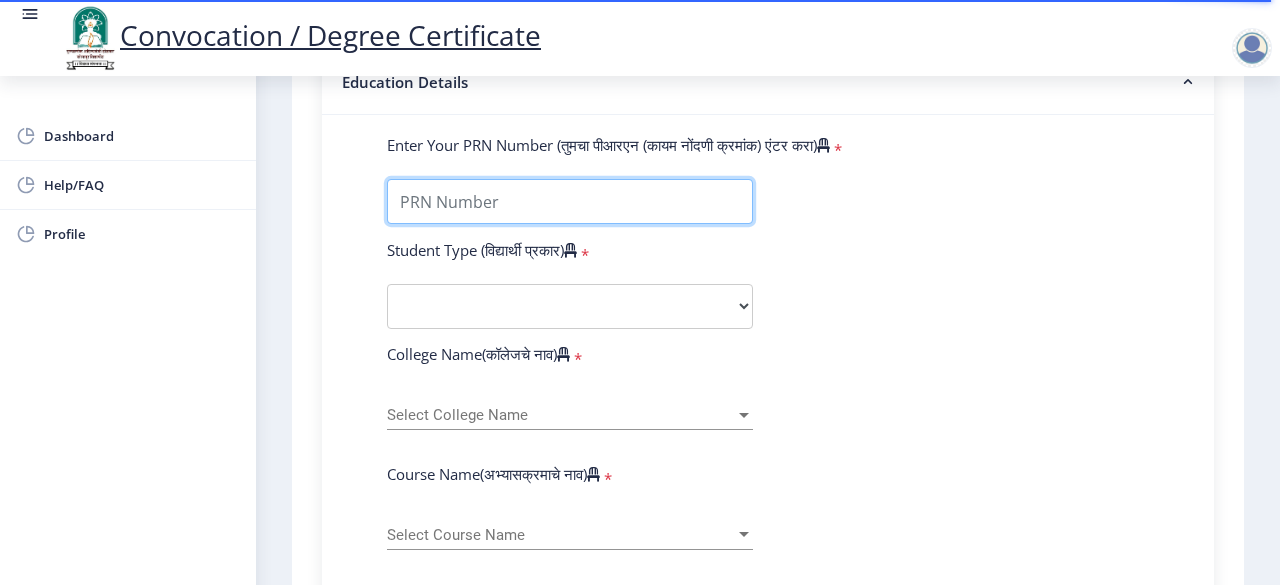 click on "Enter Your PRN Number (तुमचा पीआरएन (कायम नोंदणी क्रमांक) एंटर करा)" at bounding box center (570, 201) 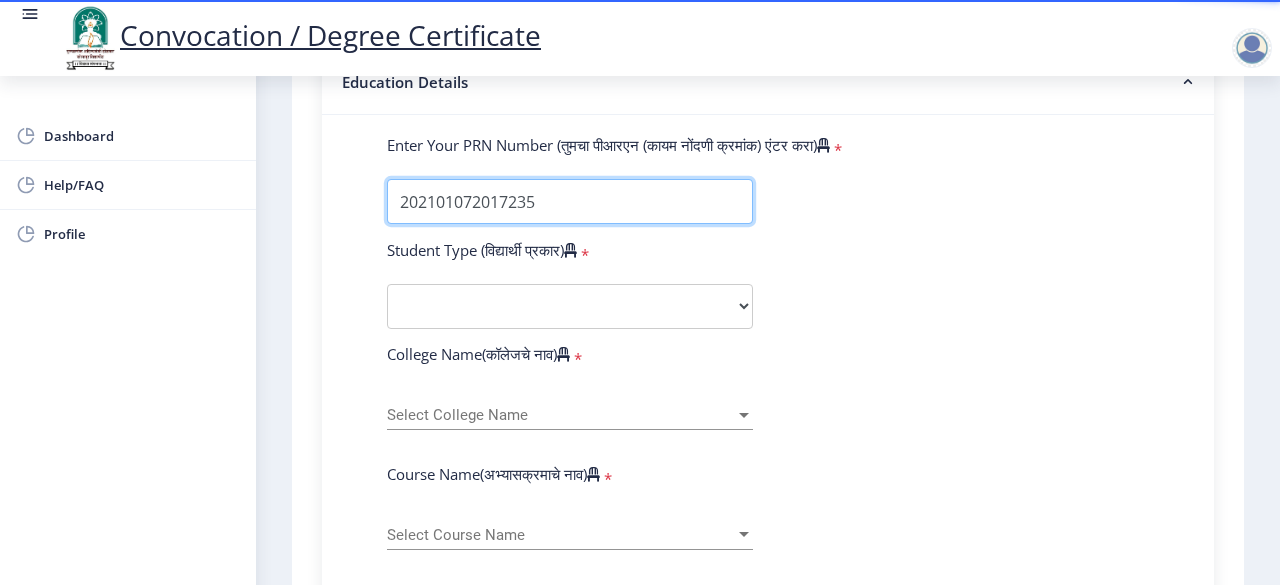 type on "202101072017235" 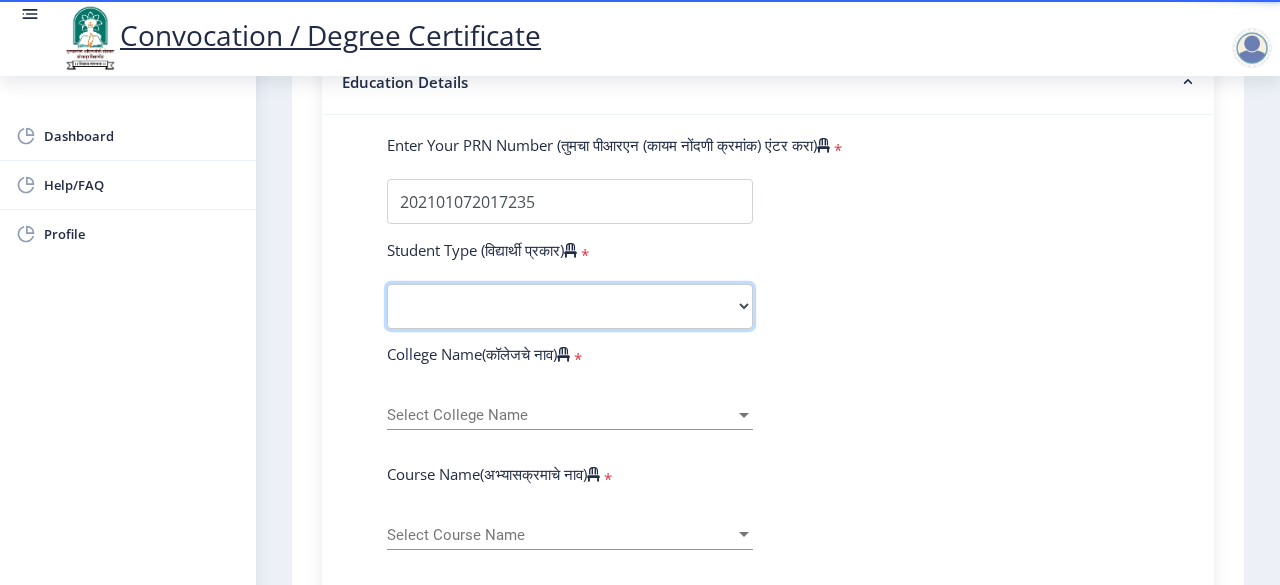 click on "Select Student Type Regular External" at bounding box center (570, 306) 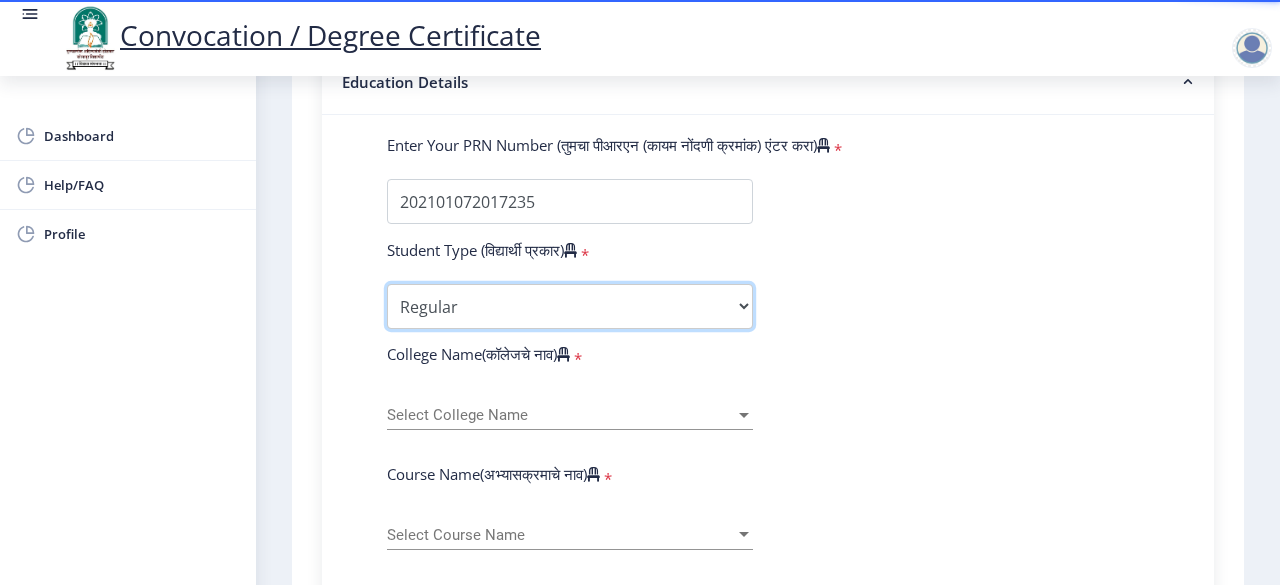 click on "Select Student Type Regular External" at bounding box center [570, 306] 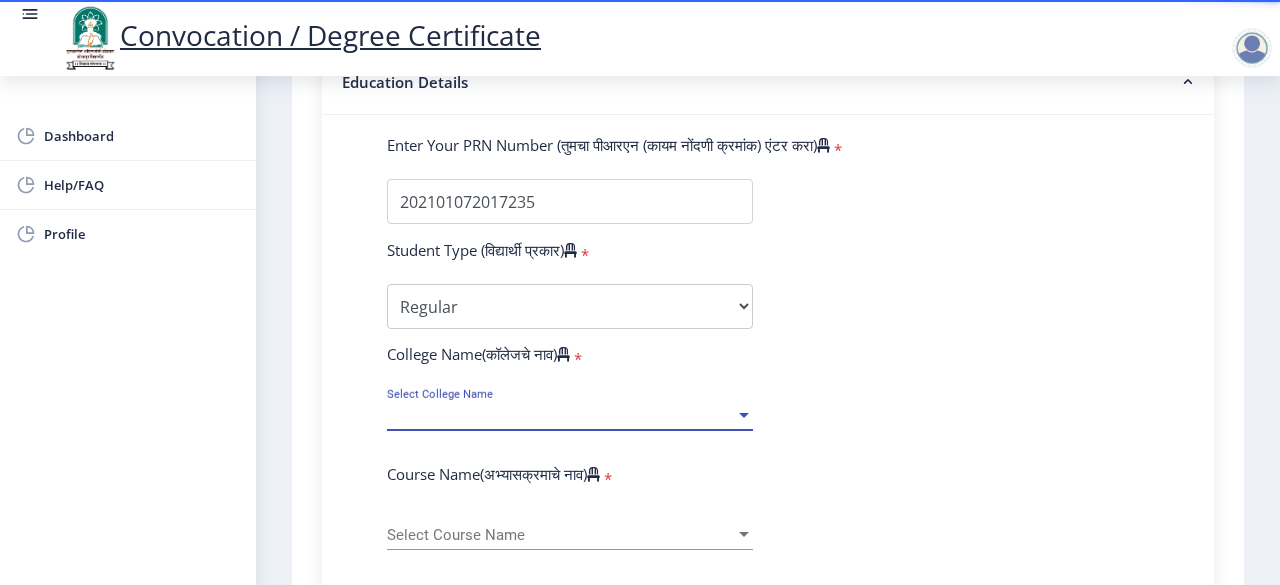 click on "Select College Name" at bounding box center [561, 415] 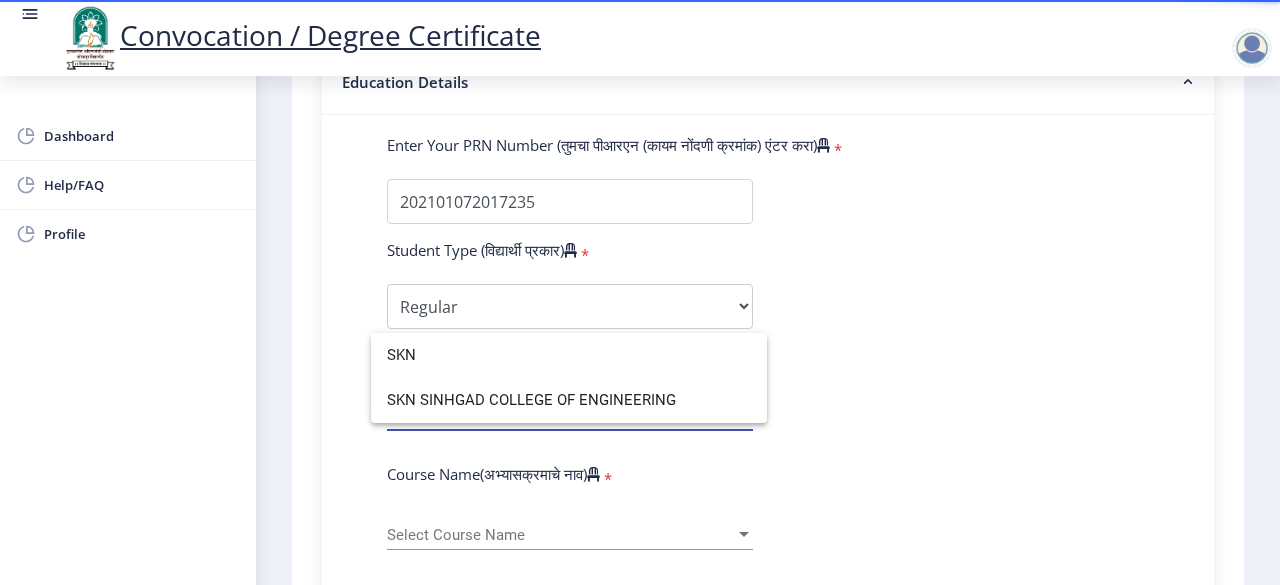 type on "SKN" 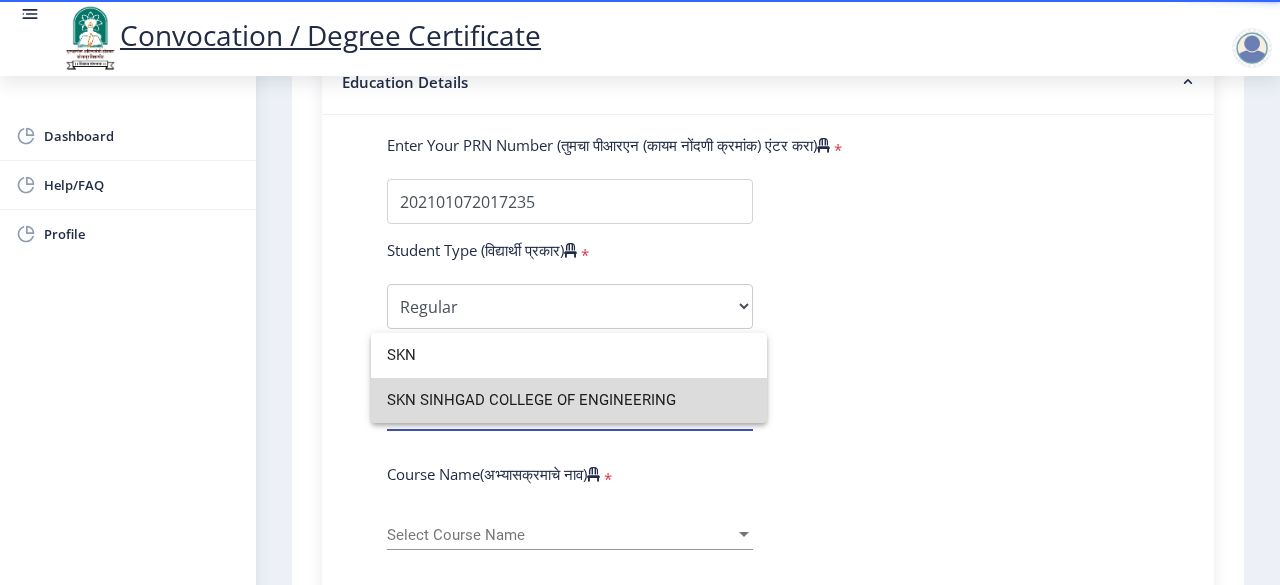 click on "SKN SINHGAD COLLEGE OF ENGINEERING" at bounding box center (569, 400) 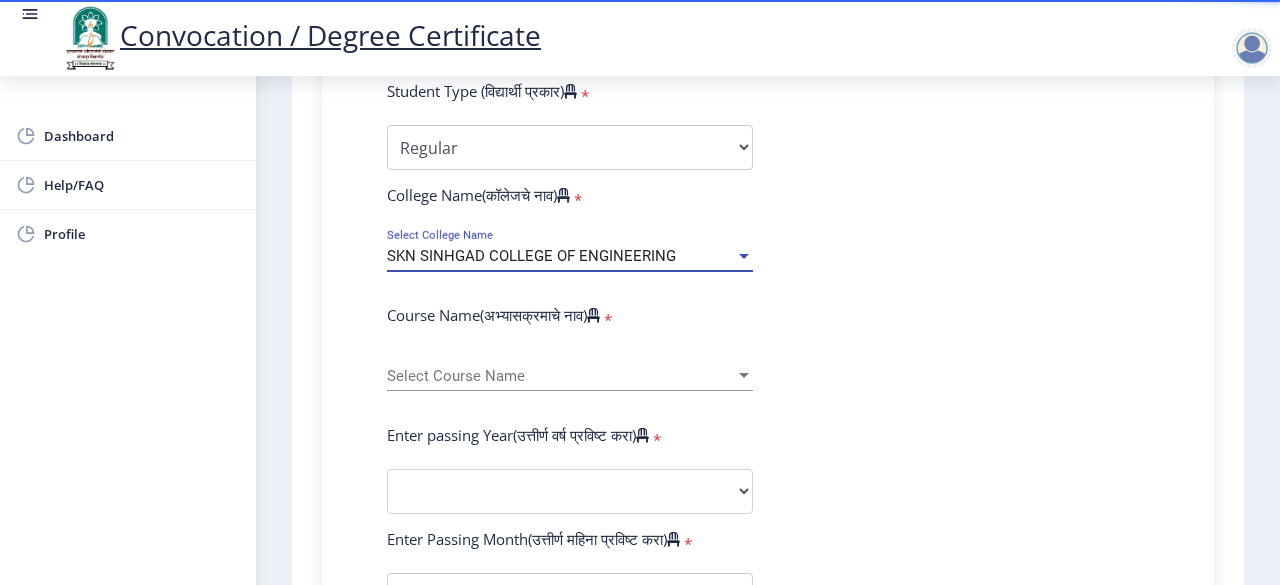 scroll, scrollTop: 675, scrollLeft: 0, axis: vertical 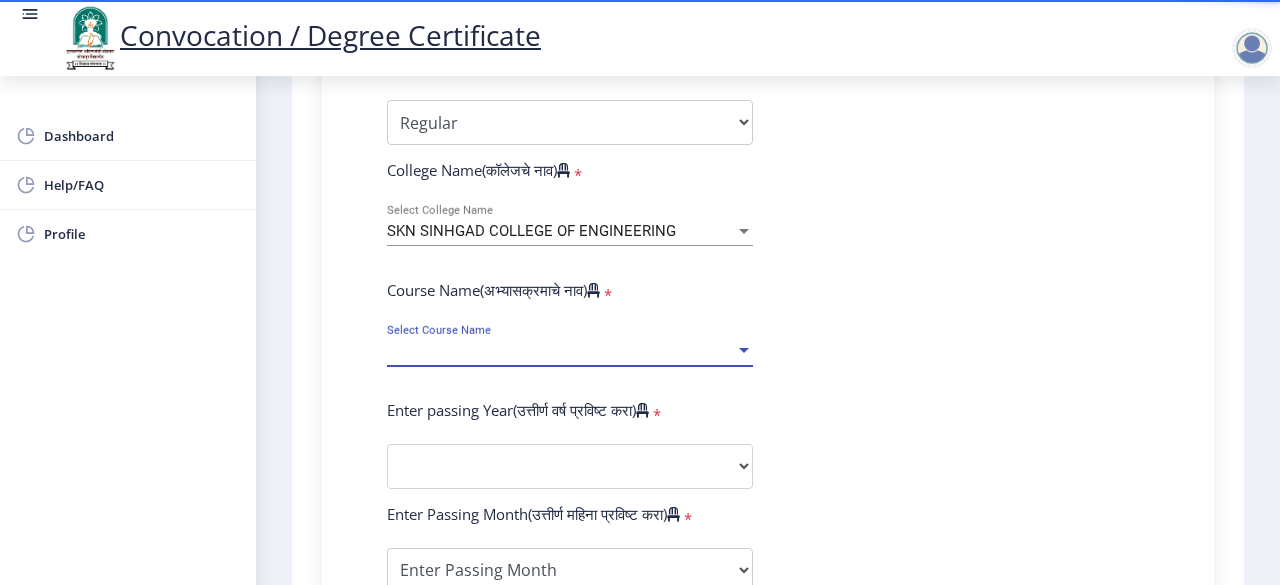 click on "Select Course Name" at bounding box center [561, 351] 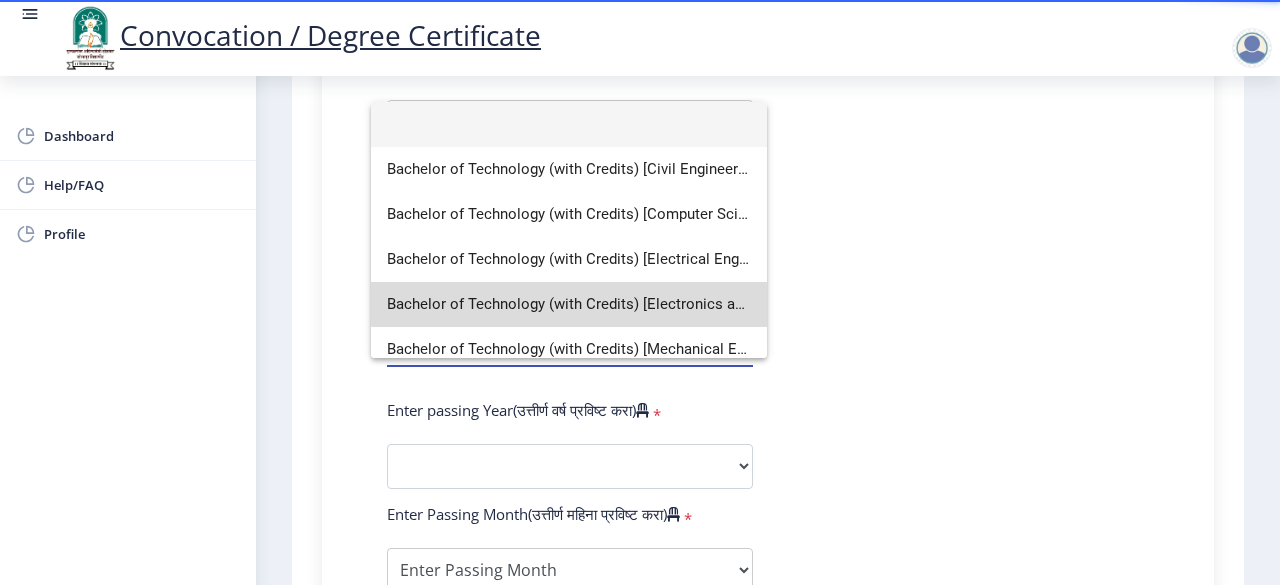 click on "Bachelor of Technology (with Credits) [Electronics and Telecommunication Engineering]" at bounding box center [569, 304] 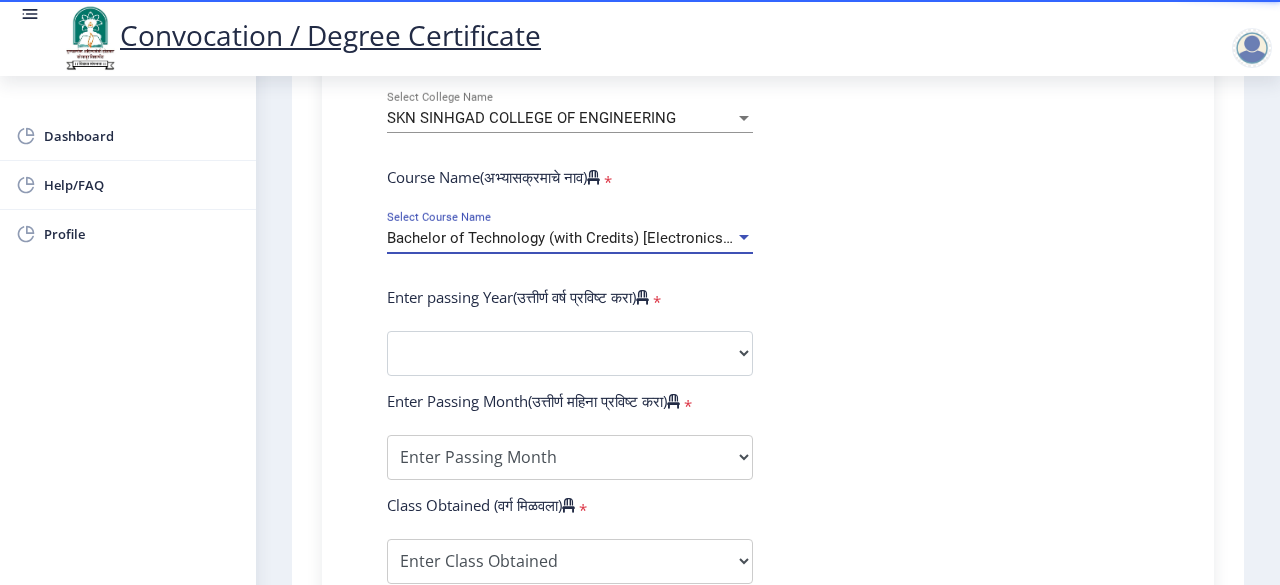 scroll, scrollTop: 789, scrollLeft: 0, axis: vertical 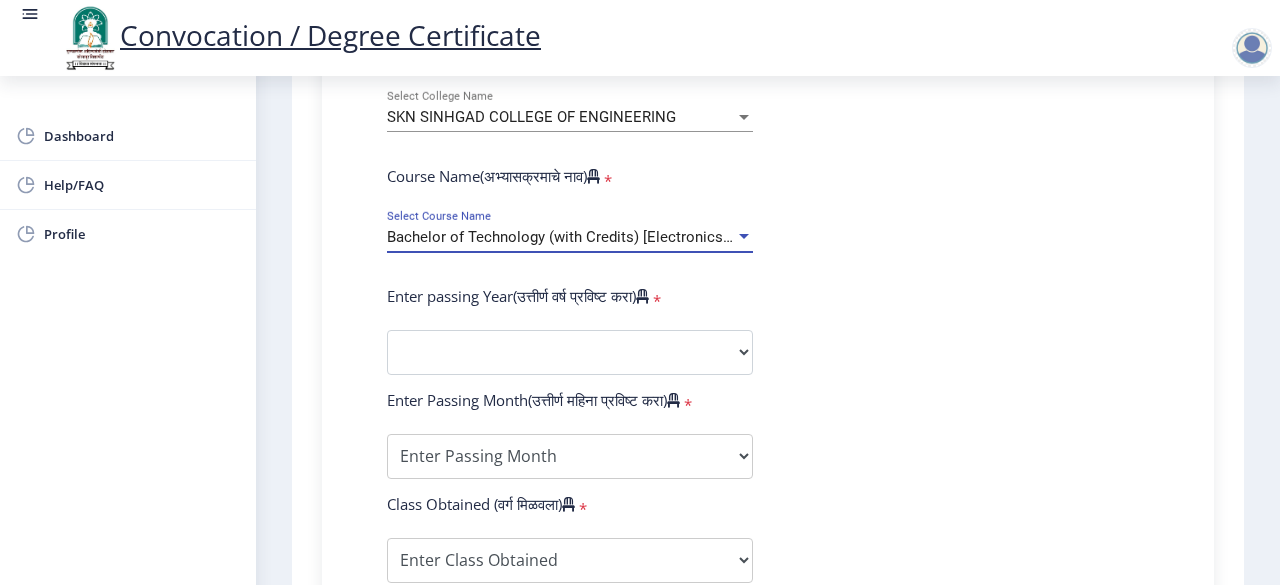 click on "Bachelor of Technology (with Credits) [Electronics and Telecommunication Engineering]" at bounding box center (680, 237) 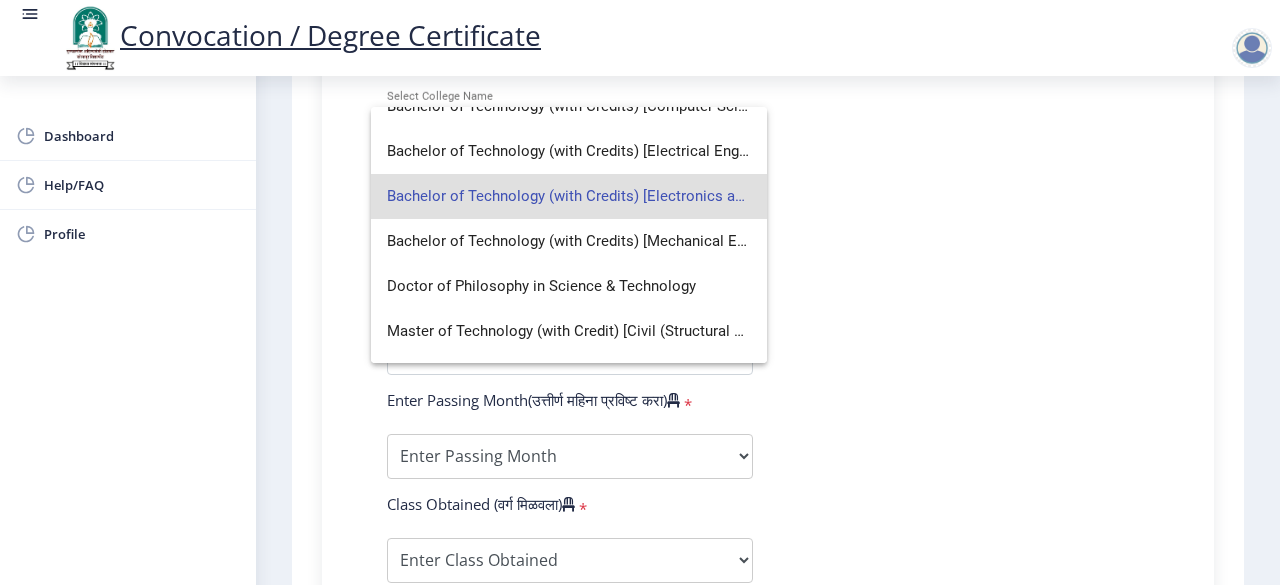 scroll, scrollTop: 114, scrollLeft: 0, axis: vertical 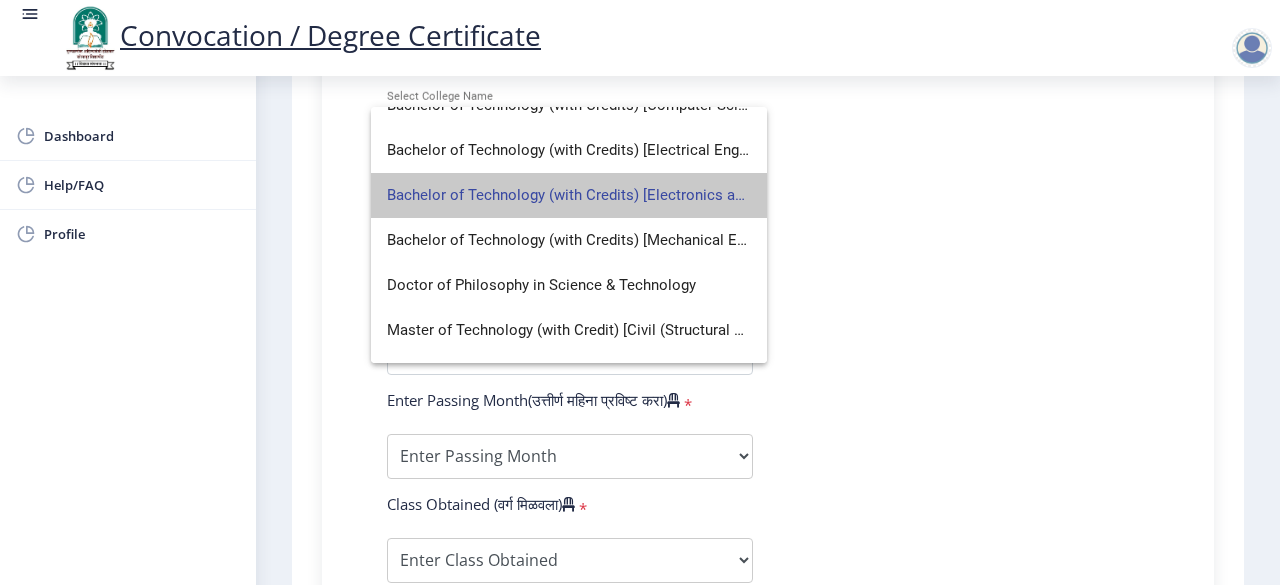 click on "Bachelor of Technology (with Credits) [Electronics and Telecommunication Engineering]" at bounding box center (569, 195) 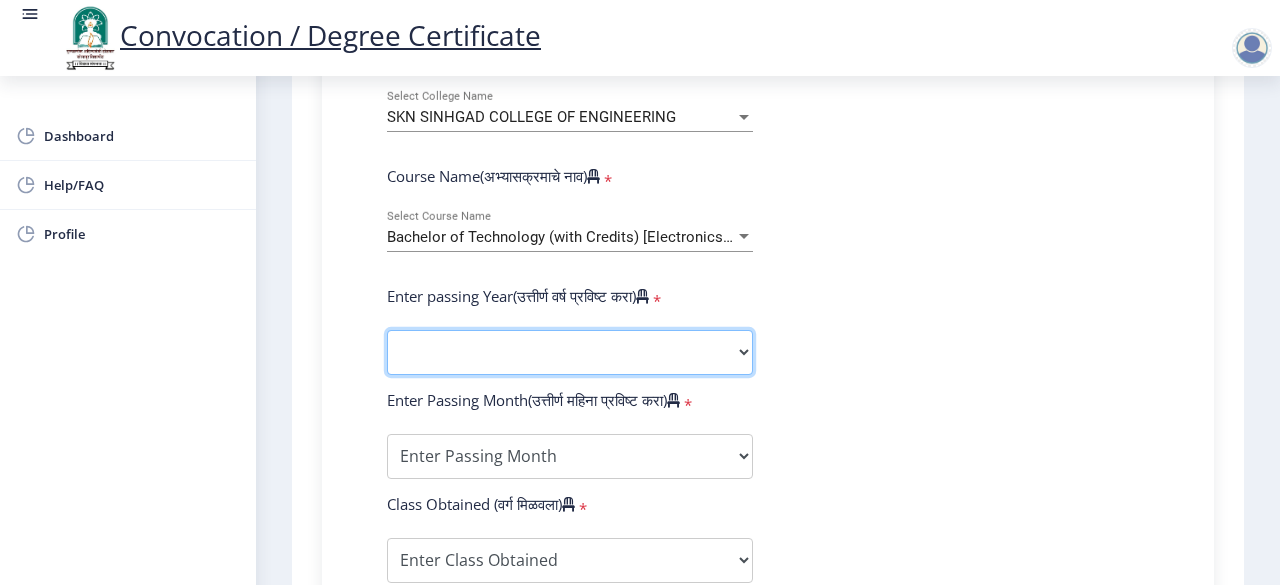 click on "2025   2024   2023   2022   2021   2020   2019   2018   2017   2016   2015   2014   2013   2012   2011   2010   2009   2008   2007   2006   2005   2004   2003   2002   2001   2000   1999   1998   1997   1996   1995   1994   1993   1992   1991   1990   1989   1988   1987   1986   1985   1984   1983   1982   1981   1980   1979   1978   1977   1976" 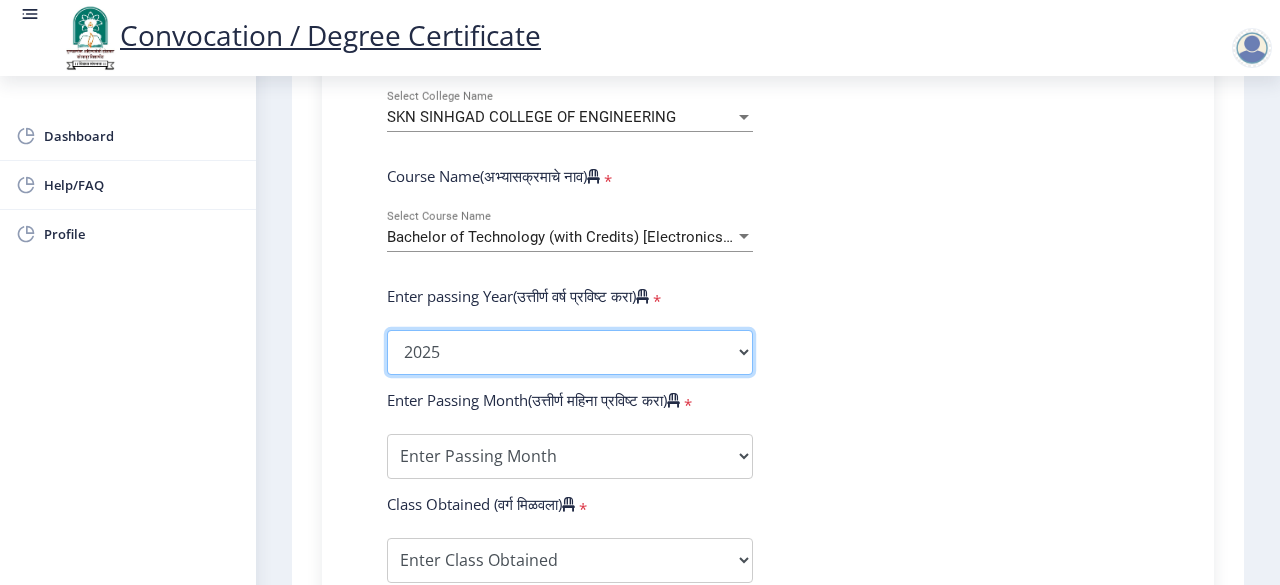 click on "2025   2024   2023   2022   2021   2020   2019   2018   2017   2016   2015   2014   2013   2012   2011   2010   2009   2008   2007   2006   2005   2004   2003   2002   2001   2000   1999   1998   1997   1996   1995   1994   1993   1992   1991   1990   1989   1988   1987   1986   1985   1984   1983   1982   1981   1980   1979   1978   1977   1976" 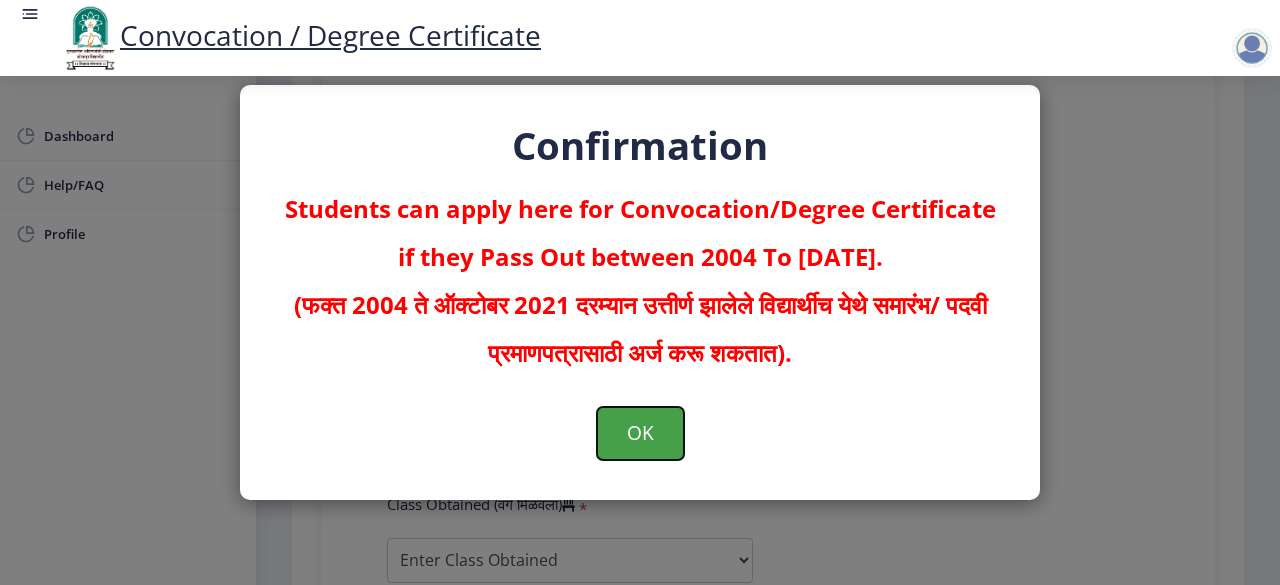 click on "OK" 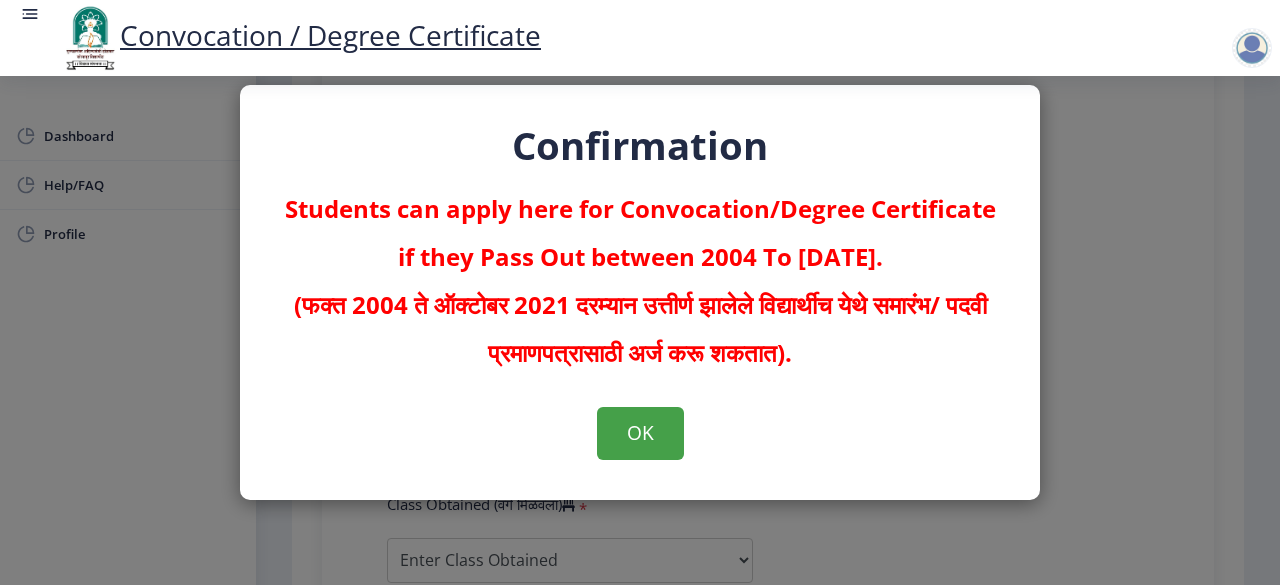 scroll, scrollTop: 0, scrollLeft: 0, axis: both 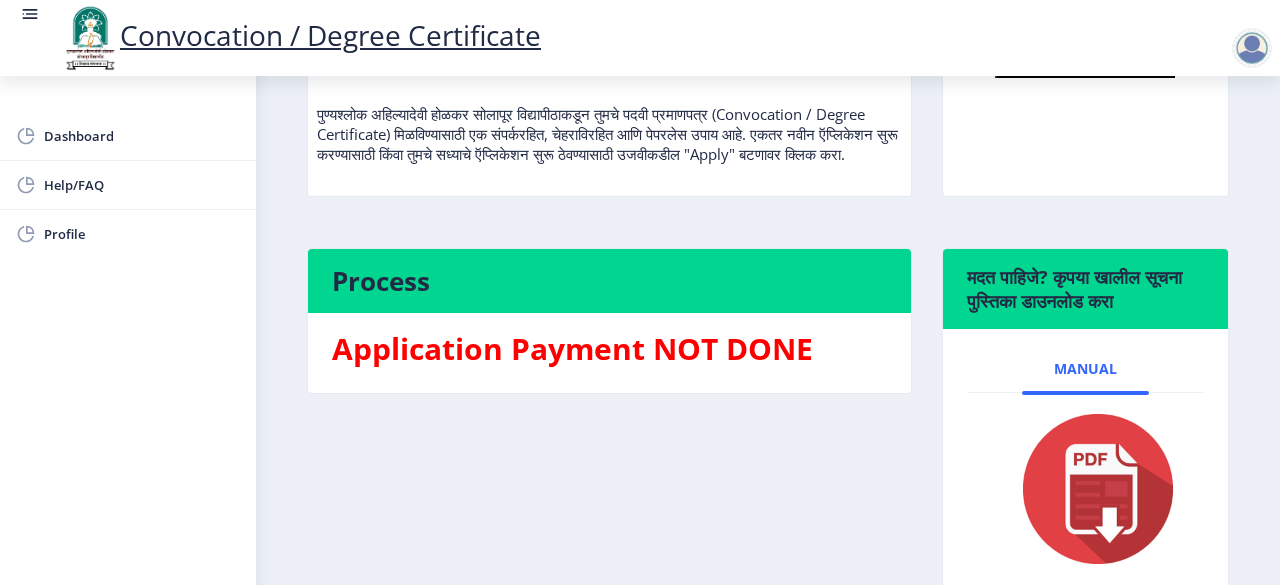 click 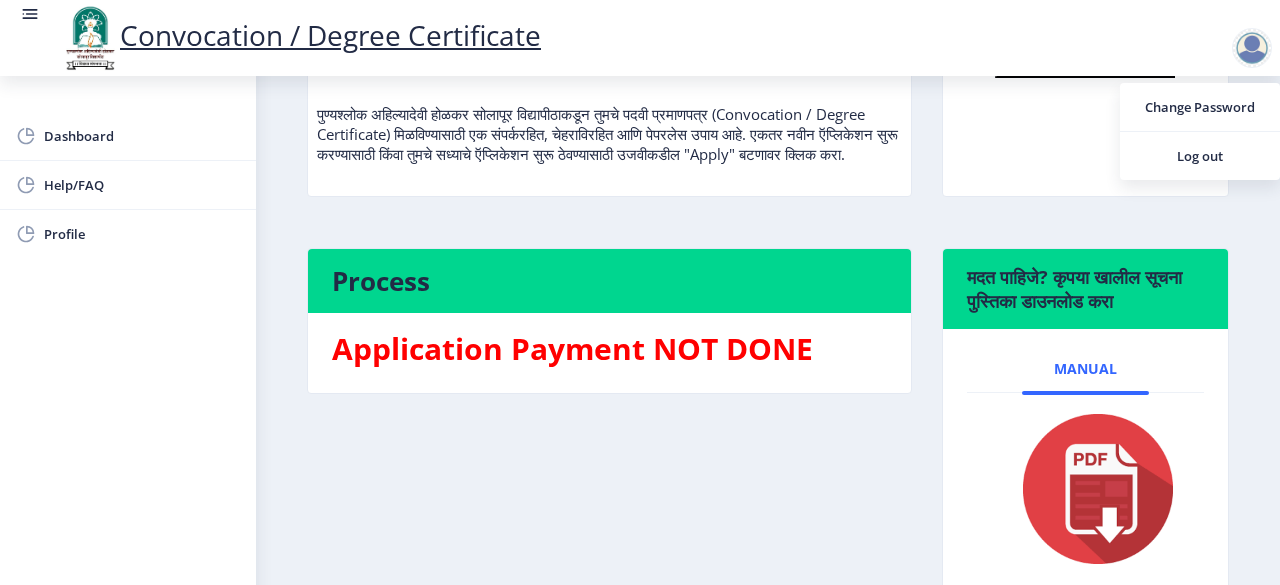 click on "Welcome to Convocation / Degree Certificate!  पदवी प्रमाणपत्रात आपले स्वागत आहे!   पुण्यश्लोक अहिल्यादेवी होळकर सोलापूर विद्यापीठाकडून तुमचे पदवी प्रमाणपत्र (Convocation / Degree Certificate) मिळविण्यासाठी एक संपर्करहित, चेहराविरहित आणि पेपरलेस उपाय आहे. एकतर नवीन ऍप्लिकेशन सुरू करण्यासाठी किंवा तुमचे सध्याचे ऍप्लिकेशन सुरू ठेवण्यासाठी उजवीकडील "Apply" बटणावर क्लिक करा." 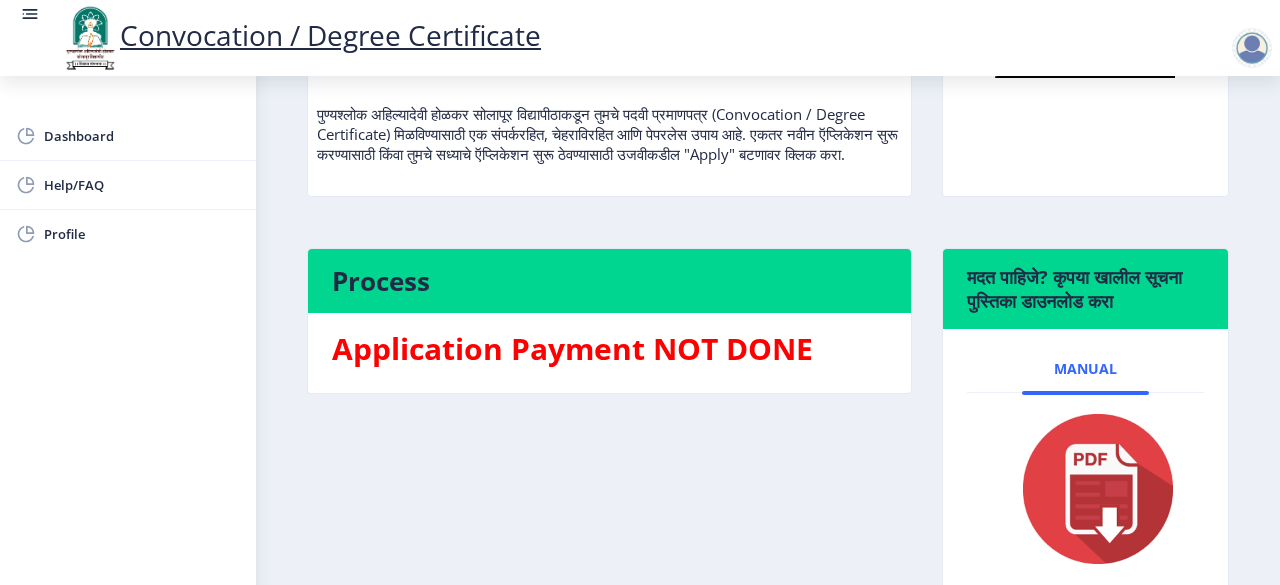 scroll, scrollTop: 0, scrollLeft: 0, axis: both 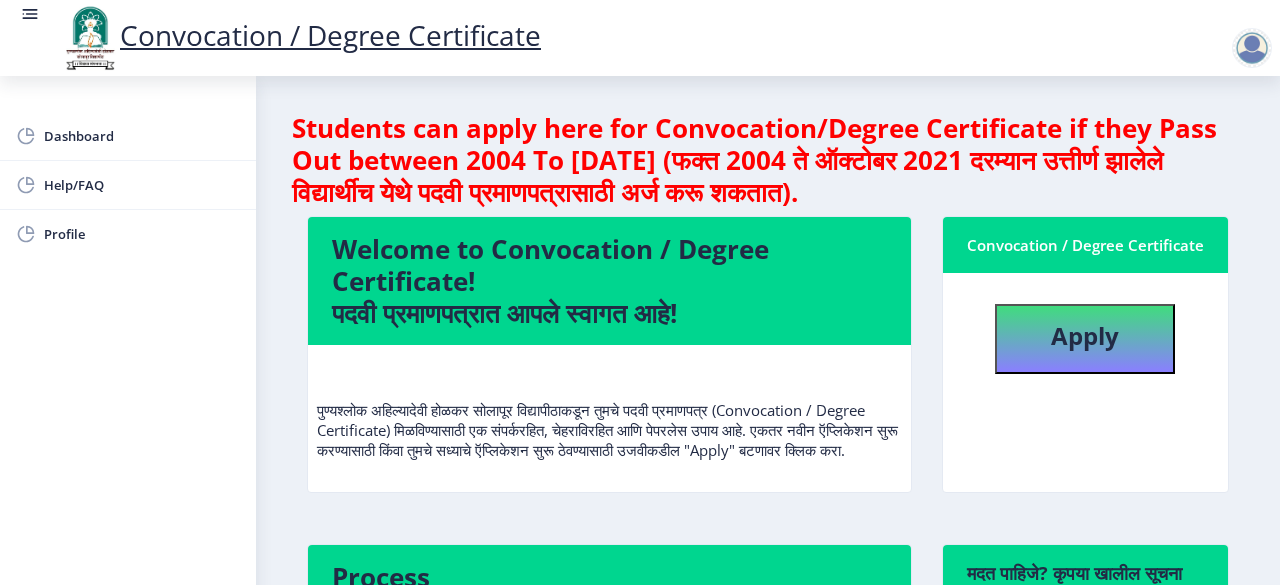 select 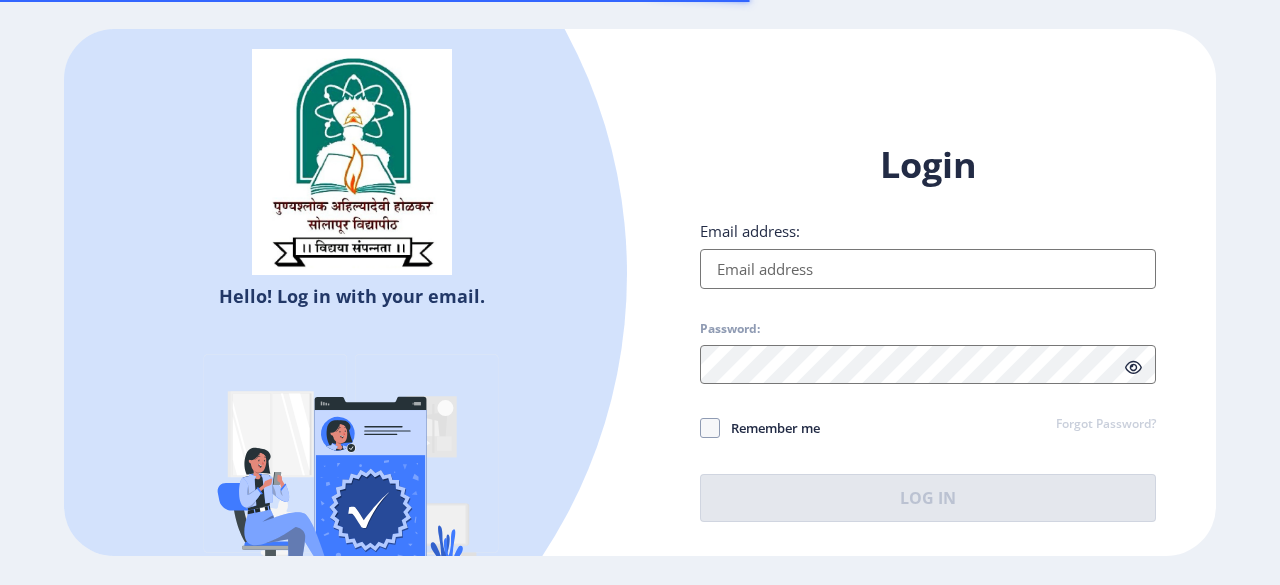 scroll, scrollTop: 0, scrollLeft: 0, axis: both 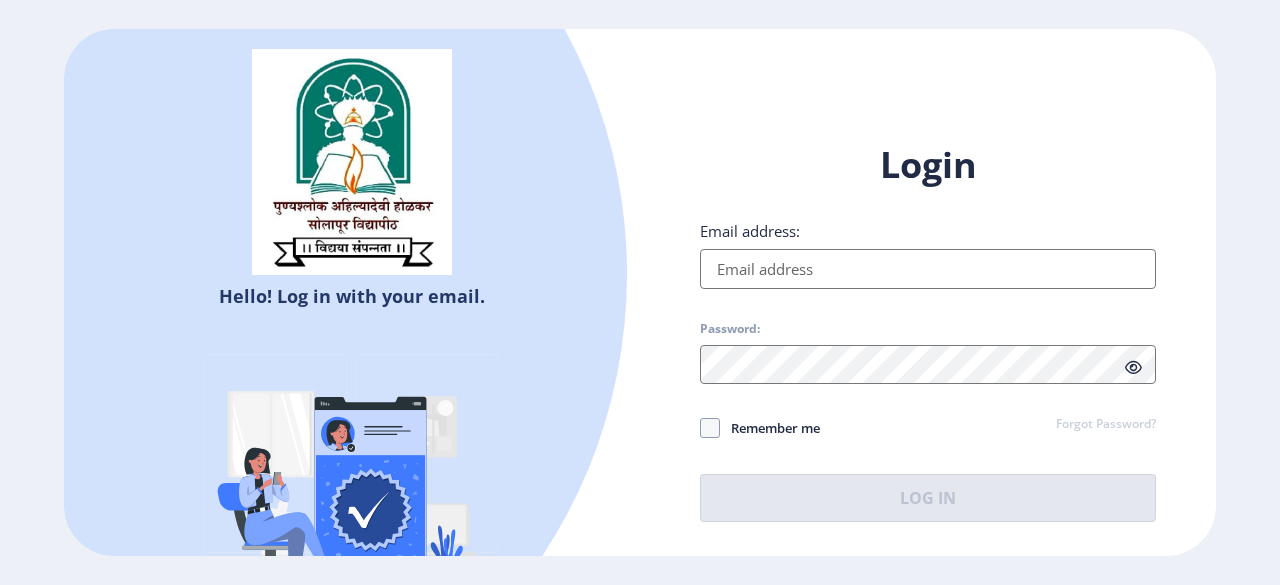 type on "[EMAIL_ADDRESS][DOMAIN_NAME]" 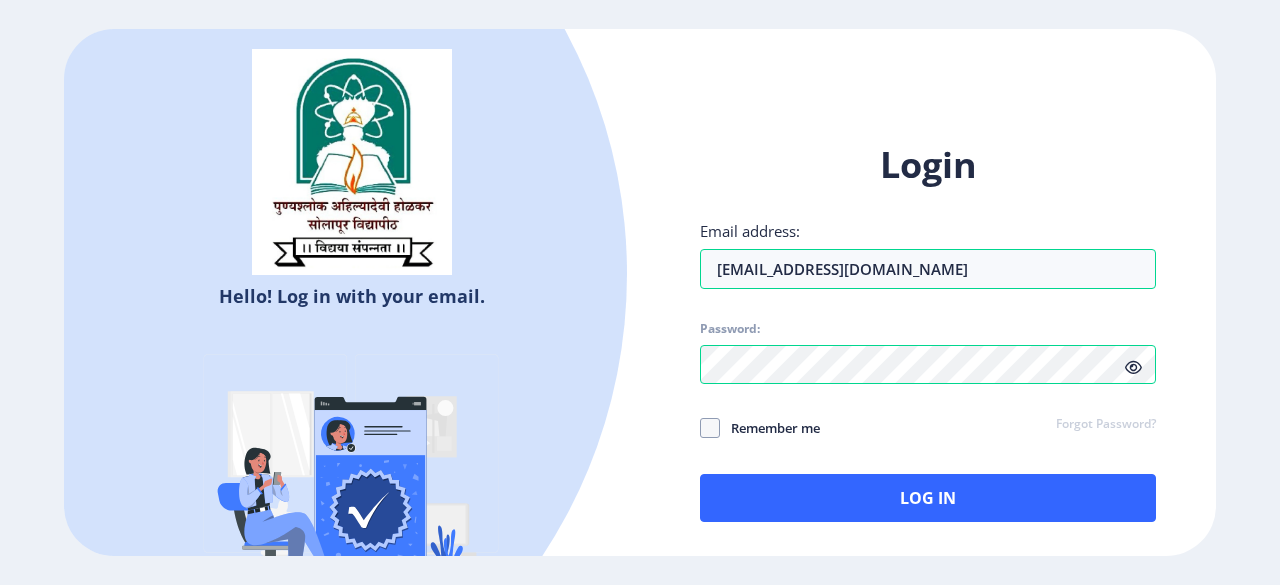 click 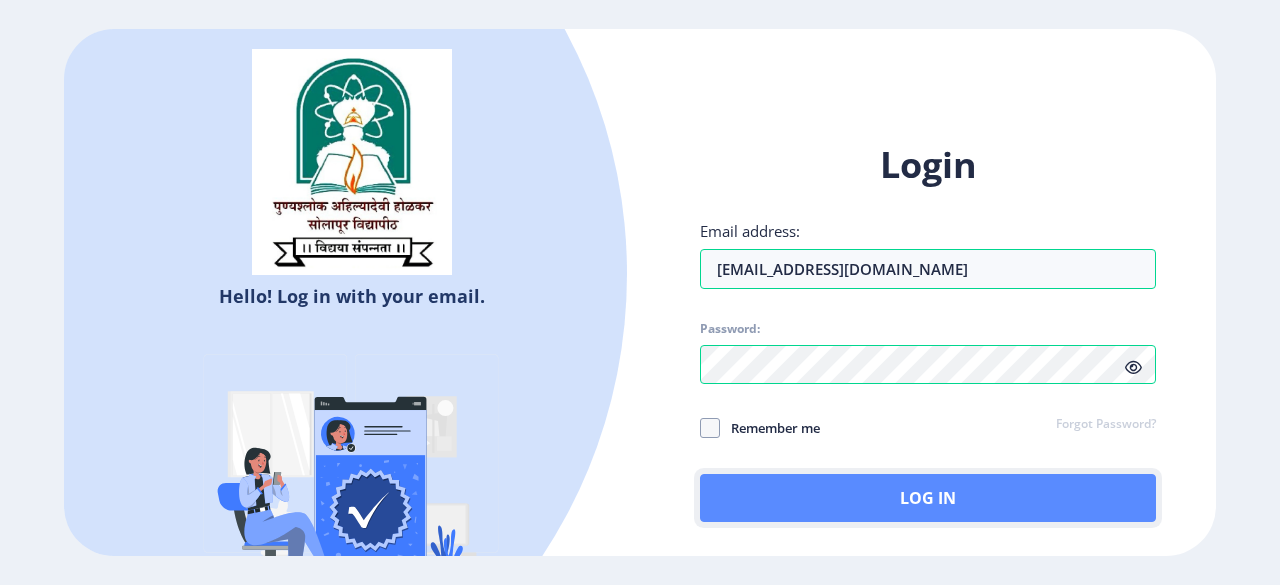click on "Log In" 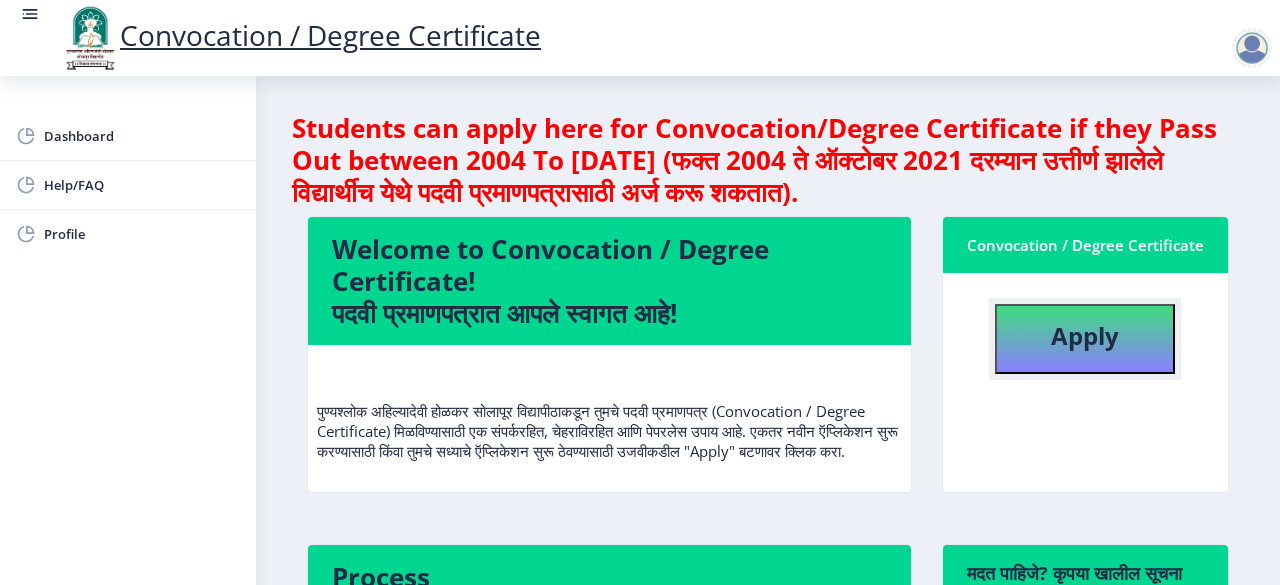 click on "Apply" 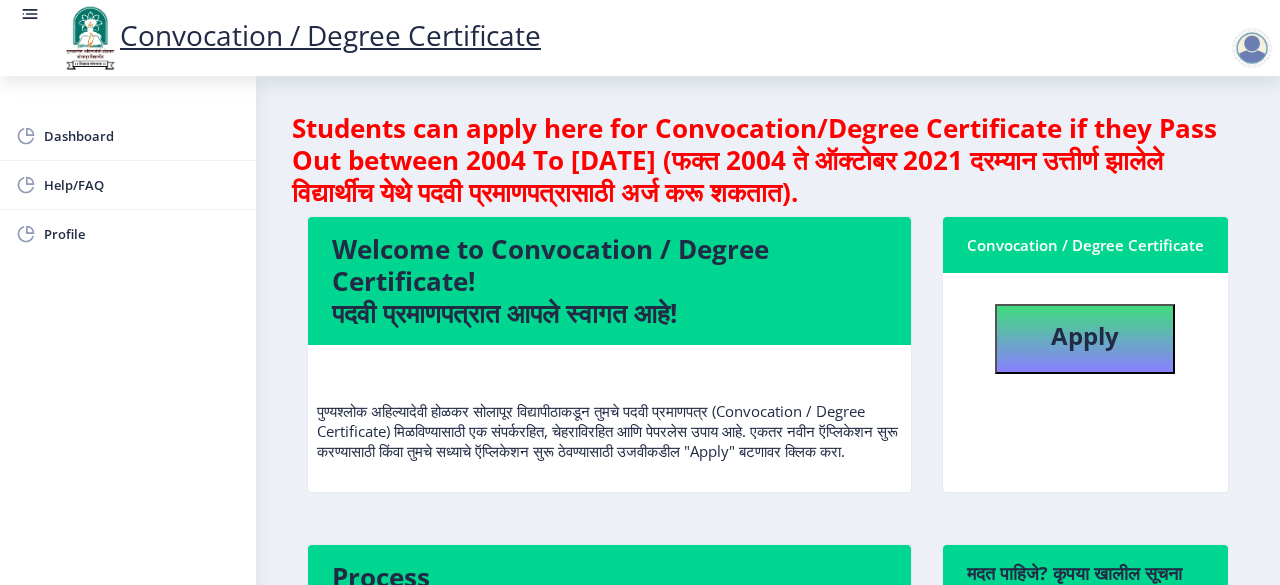 select 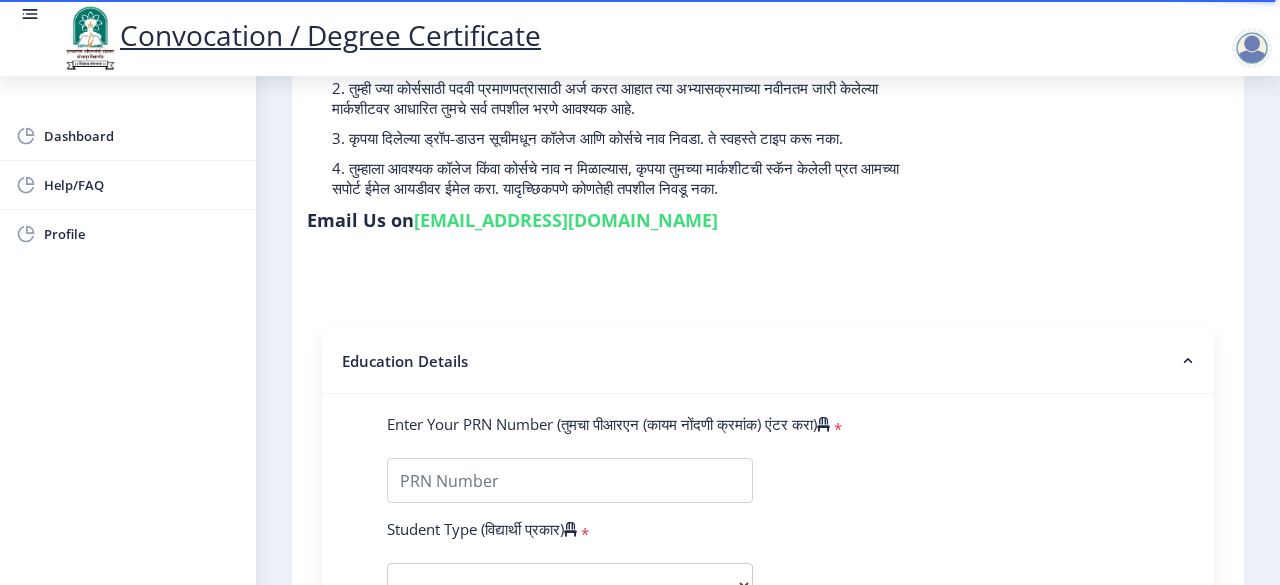 scroll, scrollTop: 0, scrollLeft: 0, axis: both 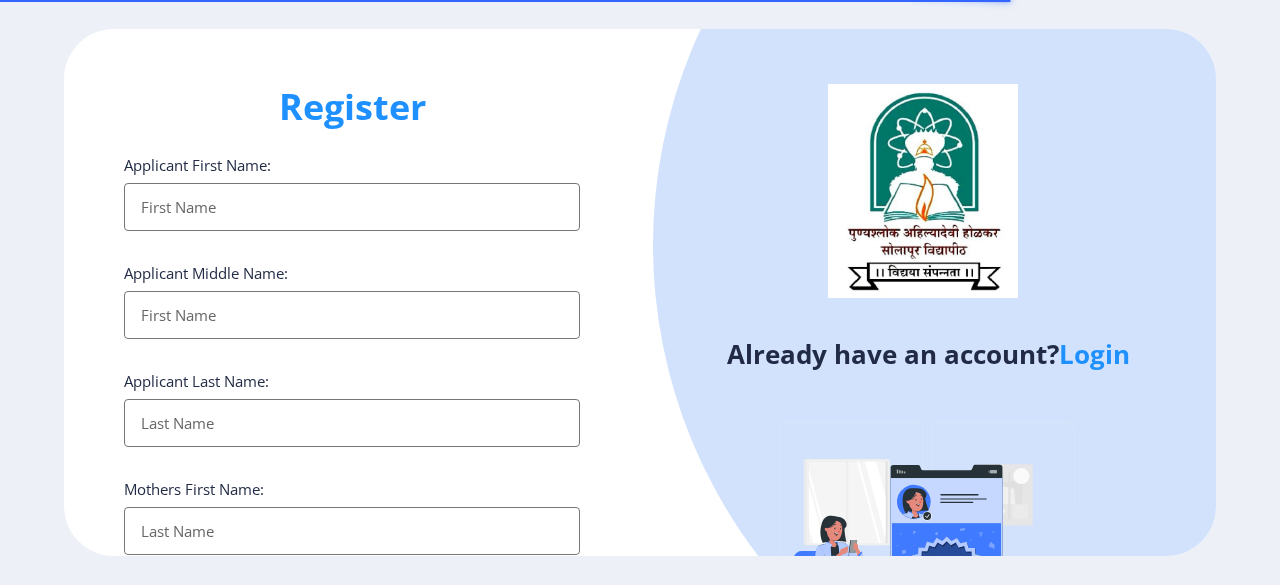 select 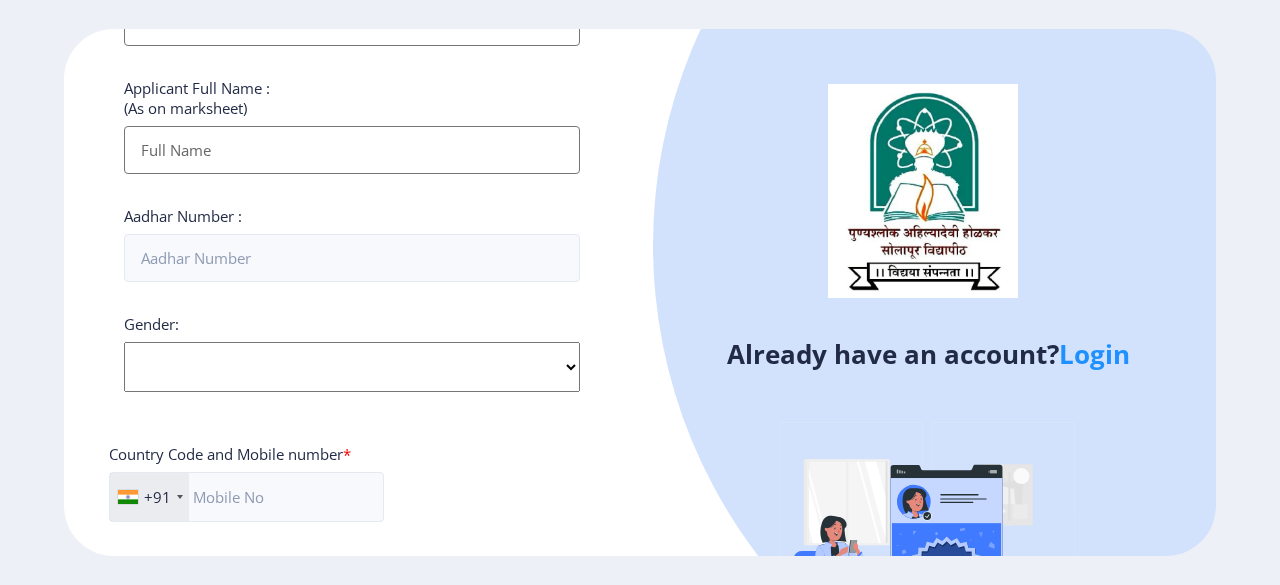 scroll, scrollTop: 510, scrollLeft: 0, axis: vertical 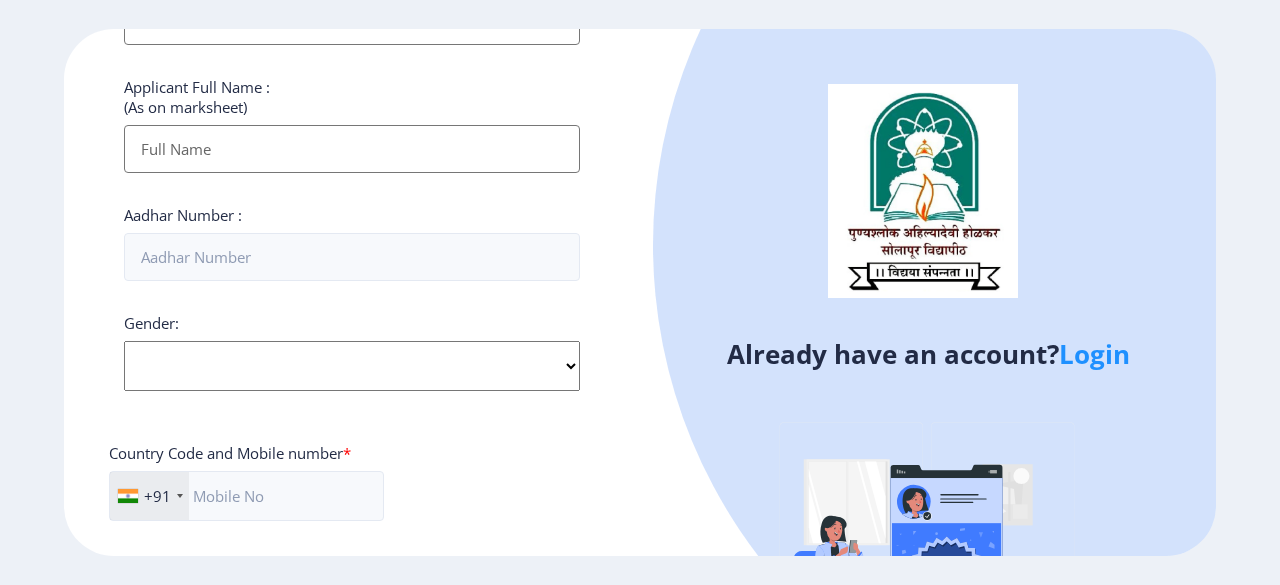 click on "Login" 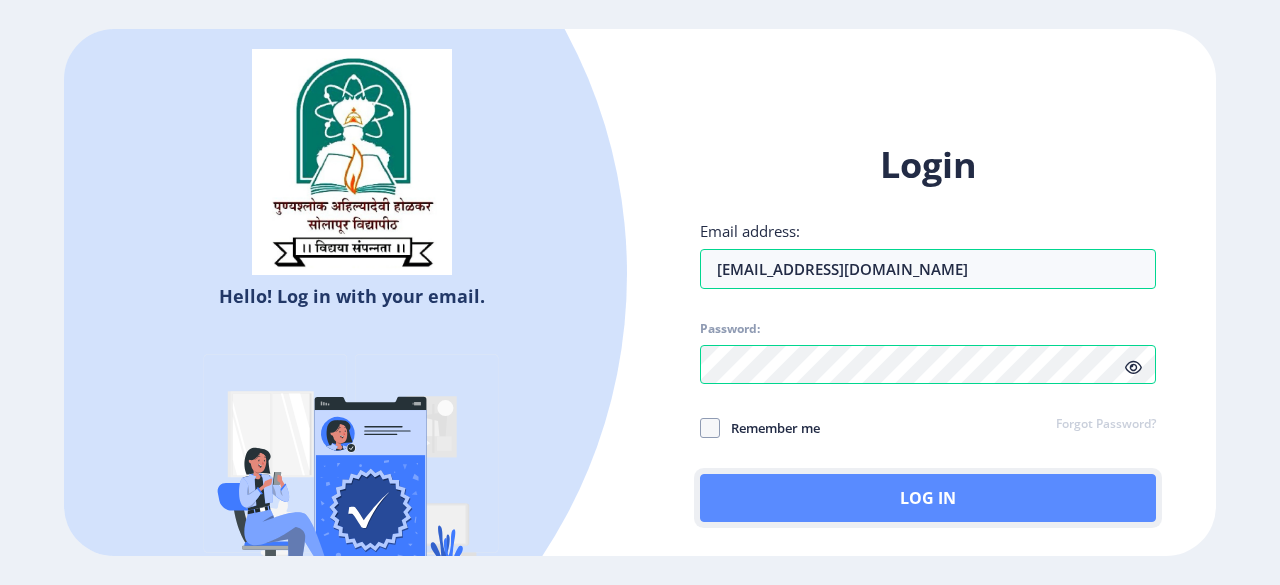 click on "Log In" 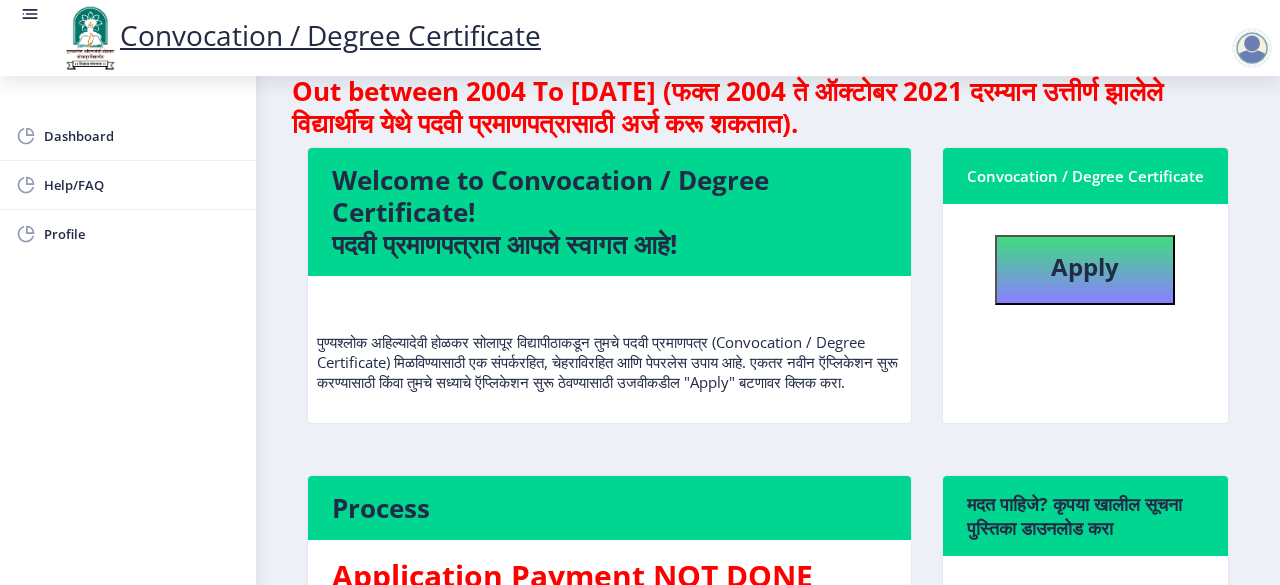 scroll, scrollTop: 67, scrollLeft: 0, axis: vertical 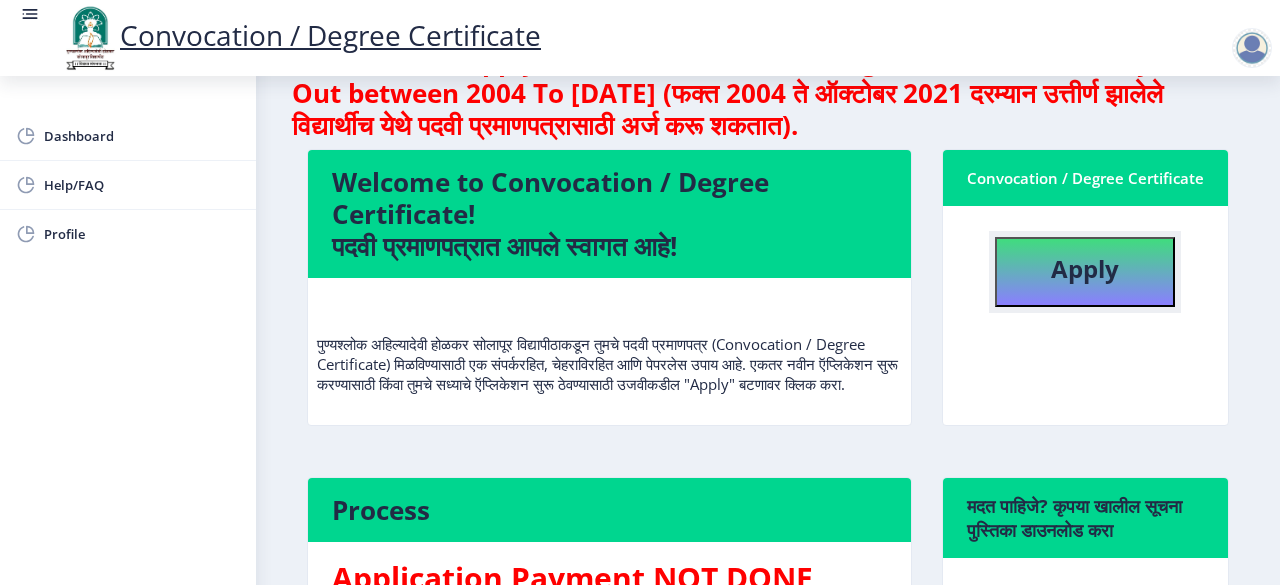 click on "Apply" 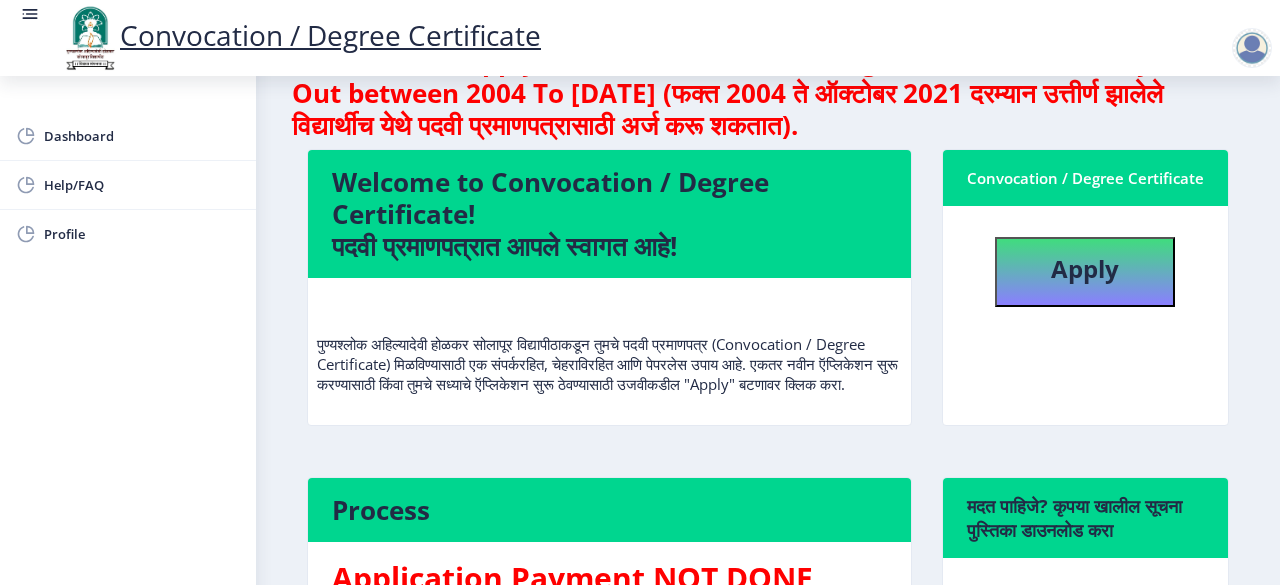 select 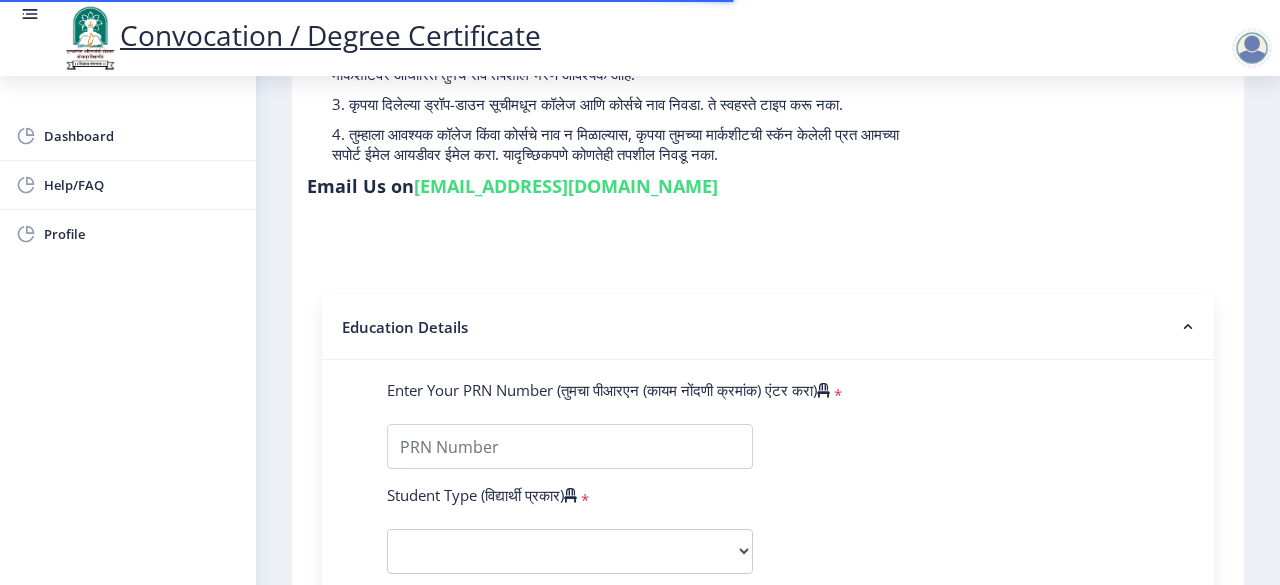 scroll, scrollTop: 396, scrollLeft: 0, axis: vertical 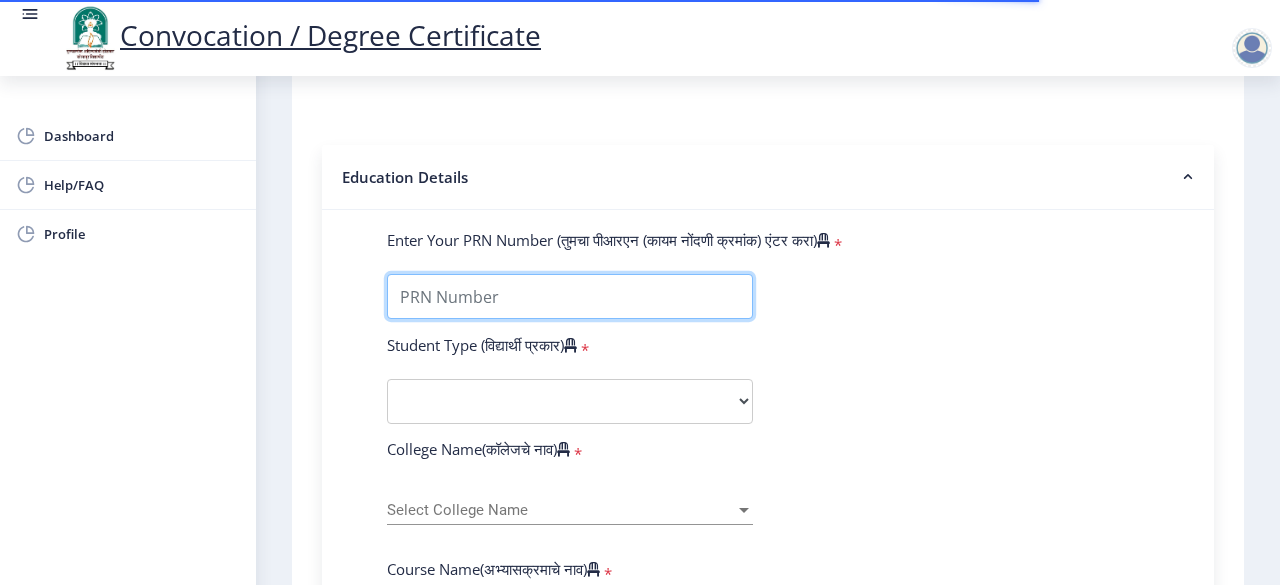 click on "Enter Your PRN Number (तुमचा पीआरएन (कायम नोंदणी क्रमांक) एंटर करा)" at bounding box center (570, 296) 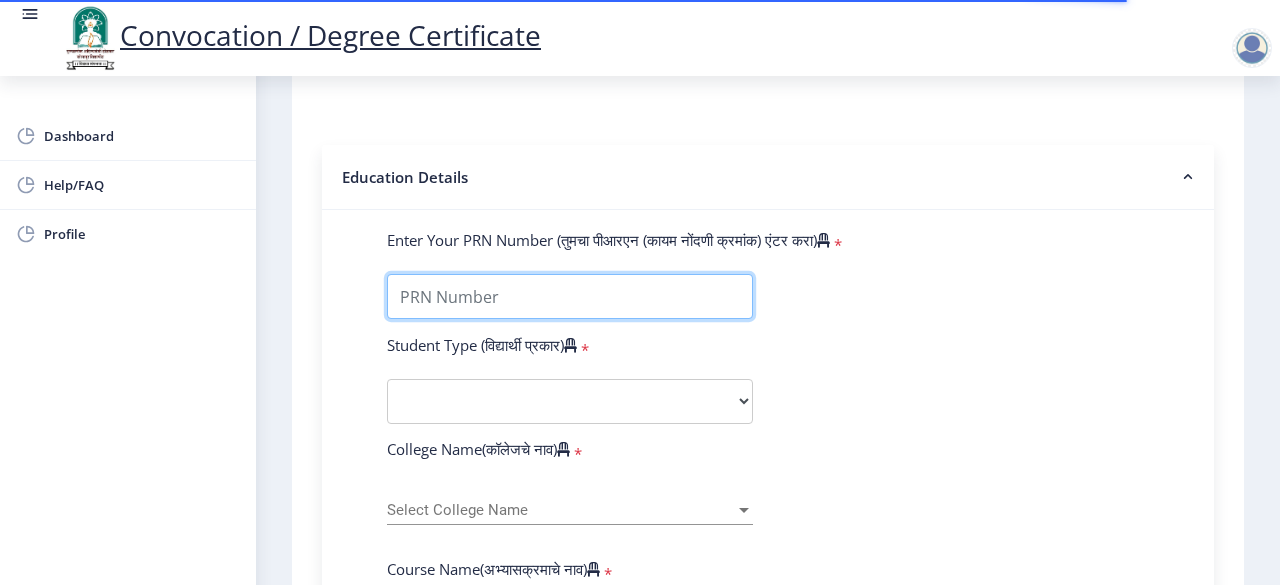 type on "202101072017235" 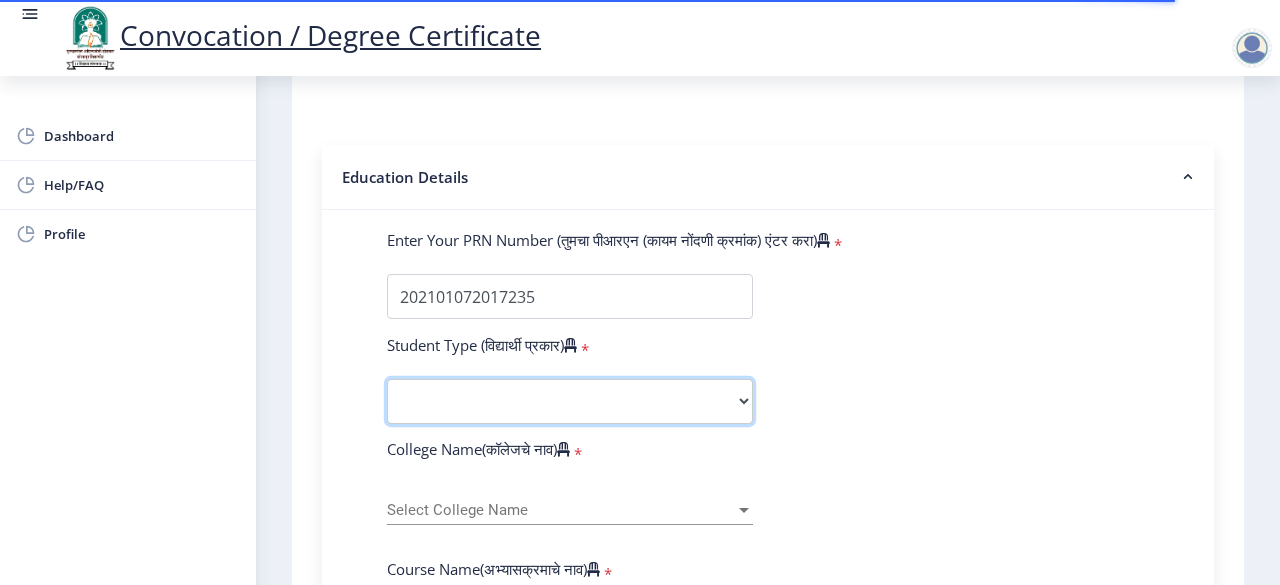click on "Select Student Type Regular External" at bounding box center (570, 401) 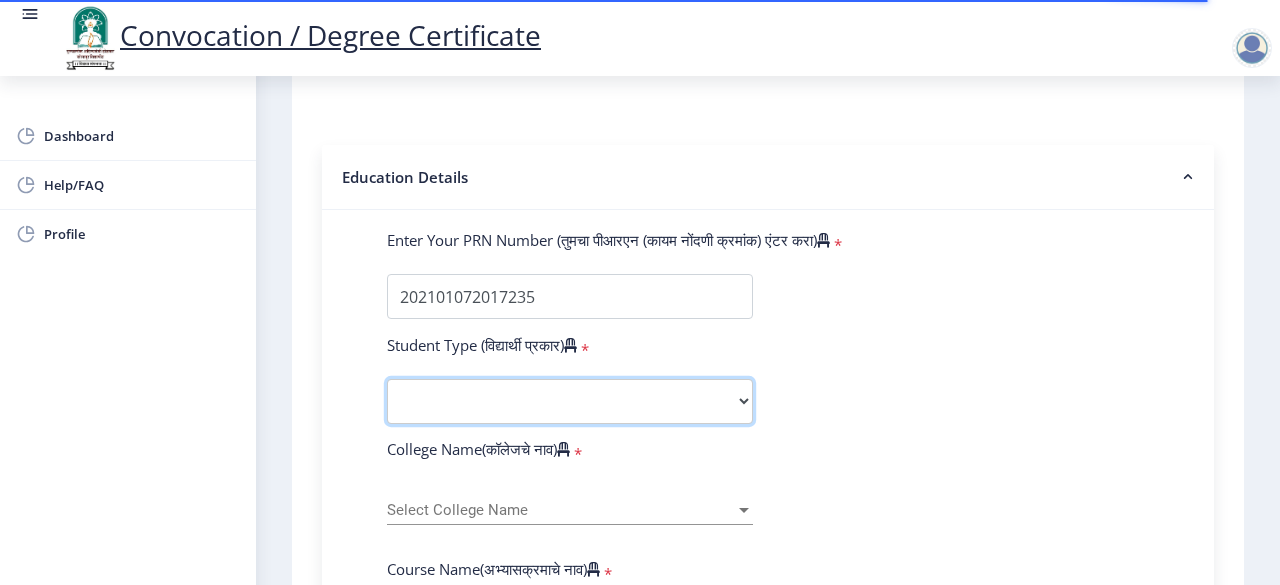 select on "Regular" 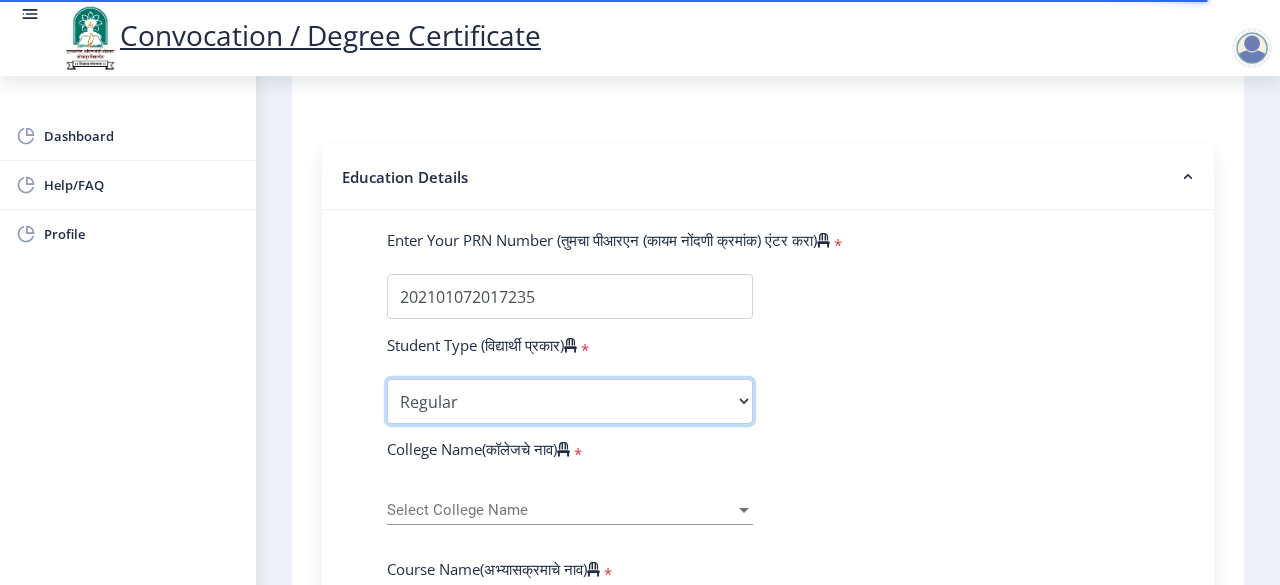 click on "Select Student Type Regular External" at bounding box center [570, 401] 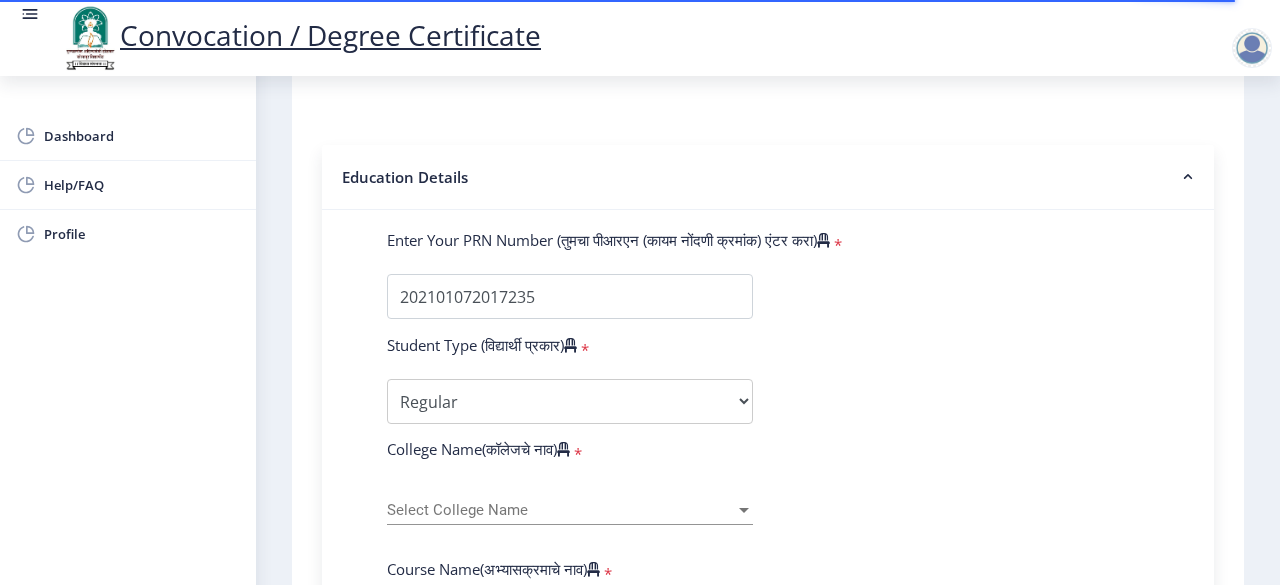click on "Select College Name" at bounding box center [561, 510] 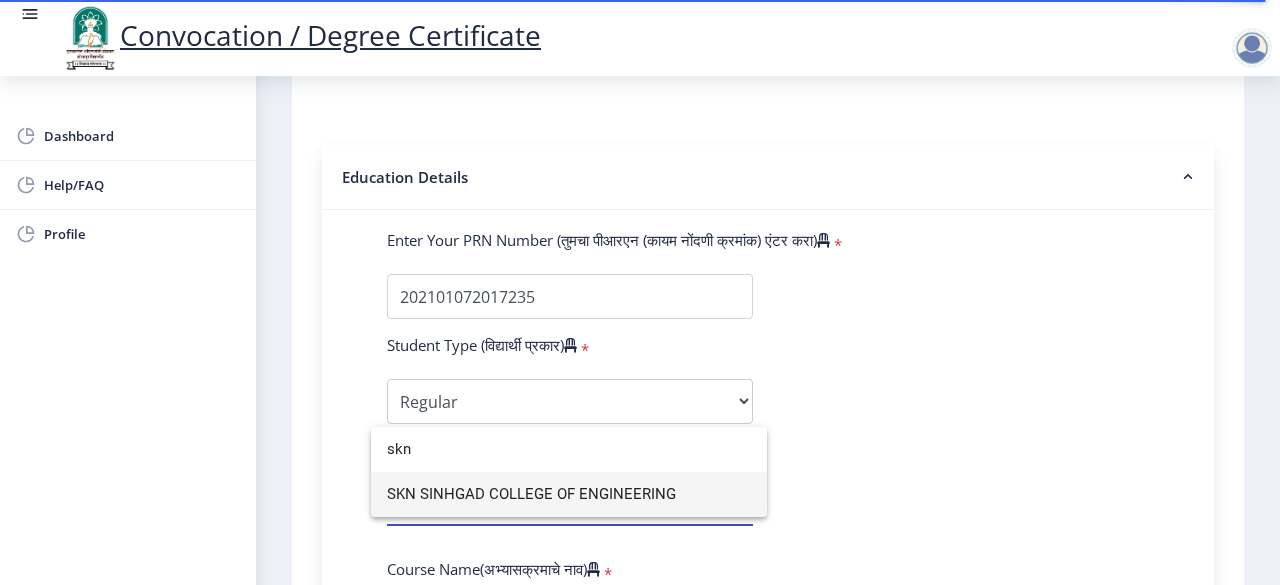 type on "skn" 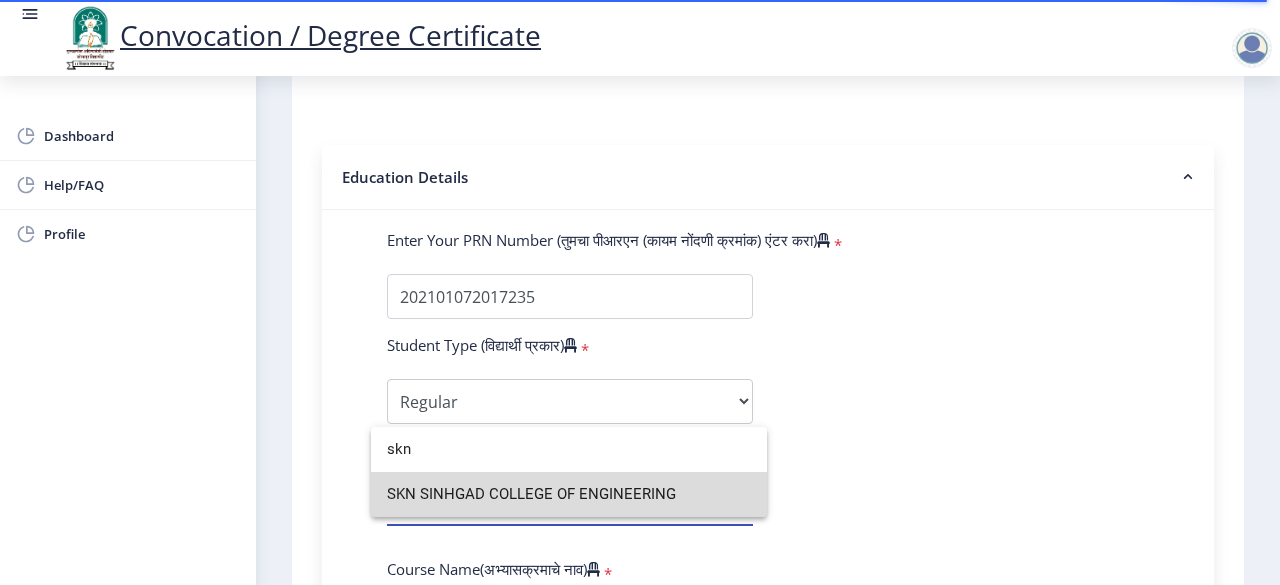 click on "SKN SINHGAD COLLEGE OF ENGINEERING" at bounding box center [569, 494] 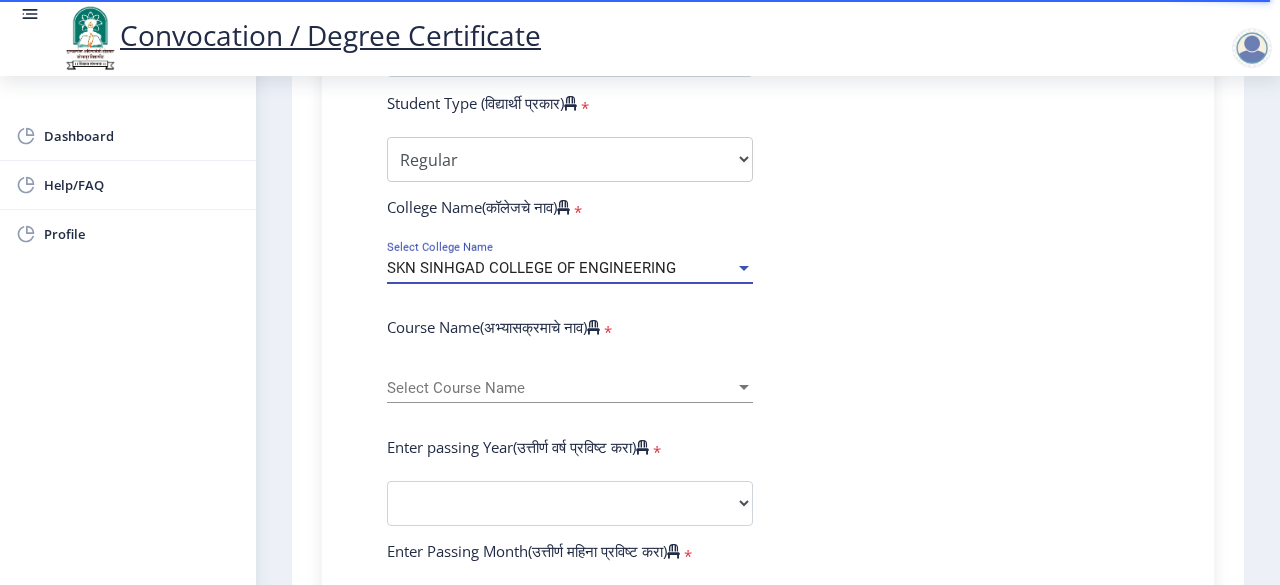 scroll, scrollTop: 639, scrollLeft: 0, axis: vertical 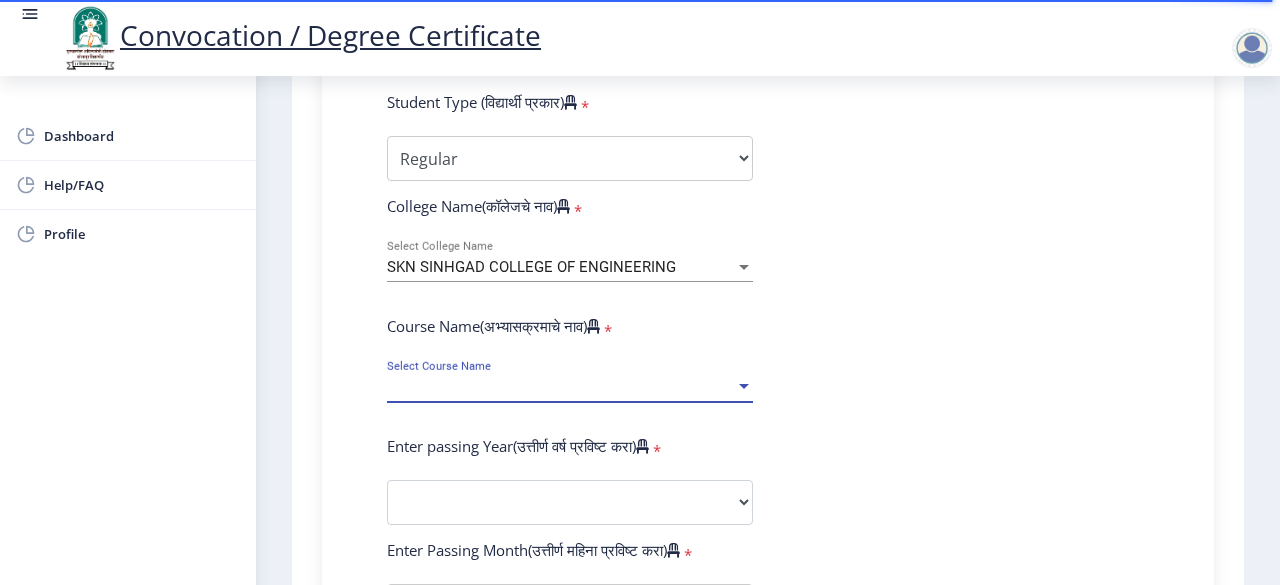 click on "Select Course Name" at bounding box center (561, 387) 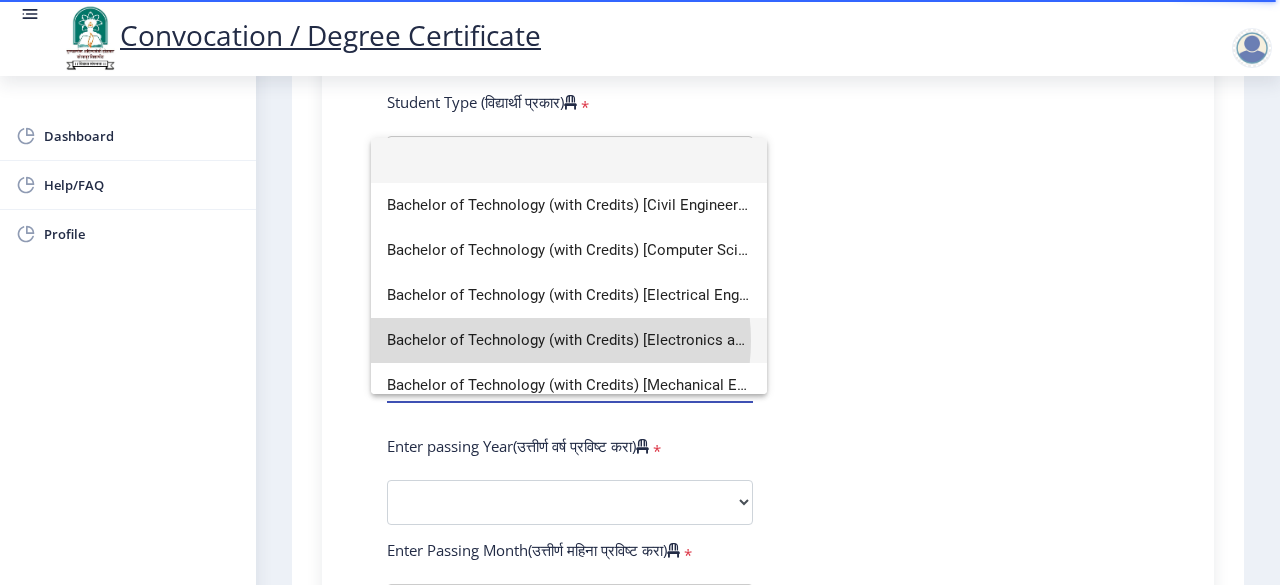 click on "Bachelor of Technology (with Credits) [Electronics and Telecommunication Engineering]" at bounding box center [569, 340] 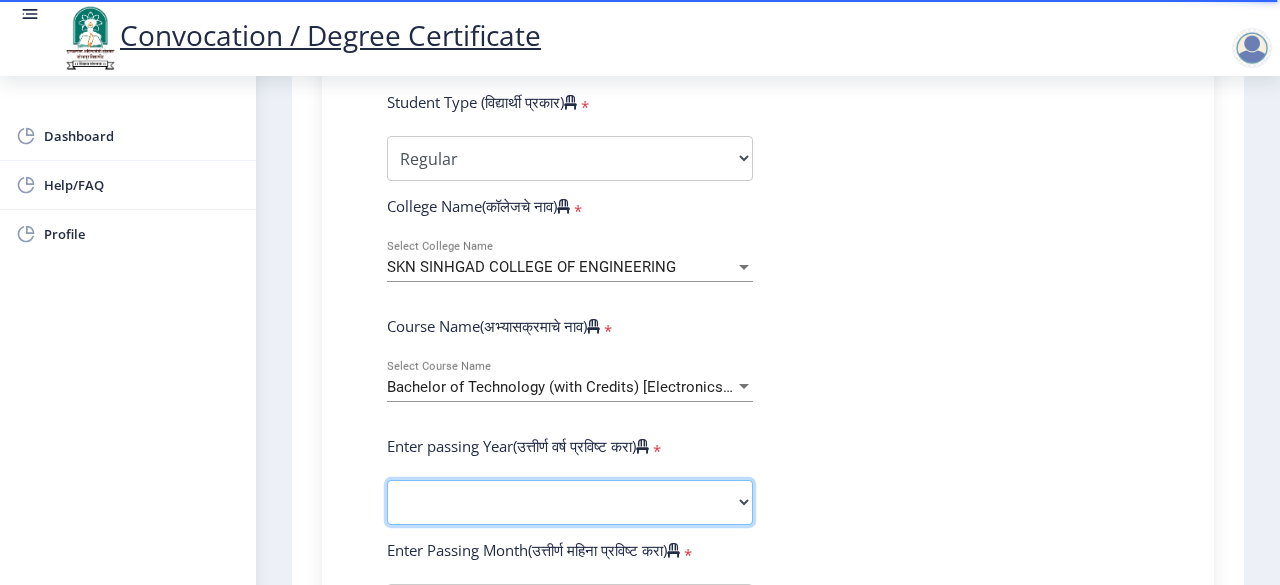 click on "2025   2024   2023   2022   2021   2020   2019   2018   2017   2016   2015   2014   2013   2012   2011   2010   2009   2008   2007   2006   2005   2004   2003   2002   2001   2000   1999   1998   1997   1996   1995   1994   1993   1992   1991   1990   1989   1988   1987   1986   1985   1984   1983   1982   1981   1980   1979   1978   1977   1976" 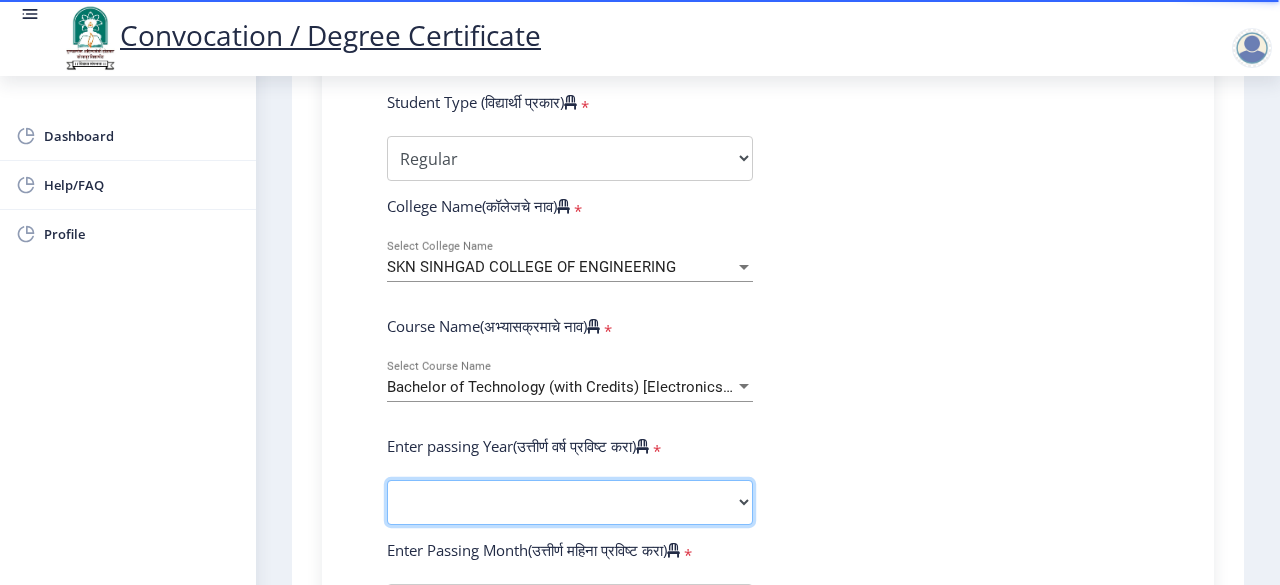 select on "2025" 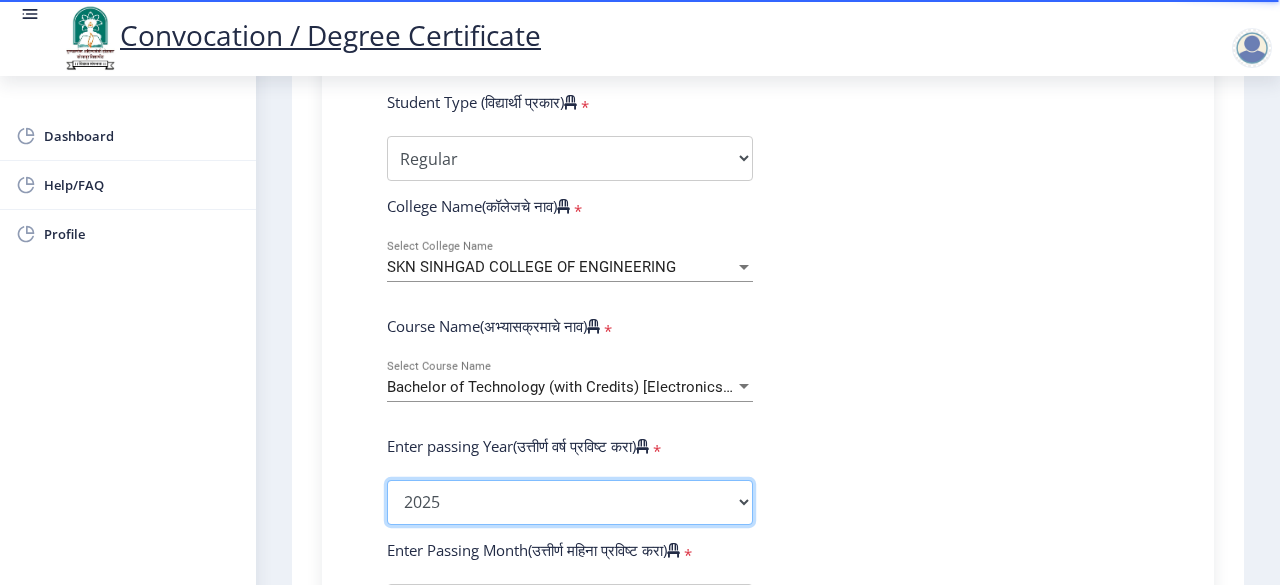 click on "2025   2024   2023   2022   2021   2020   2019   2018   2017   2016   2015   2014   2013   2012   2011   2010   2009   2008   2007   2006   2005   2004   2003   2002   2001   2000   1999   1998   1997   1996   1995   1994   1993   1992   1991   1990   1989   1988   1987   1986   1985   1984   1983   1982   1981   1980   1979   1978   1977   1976" 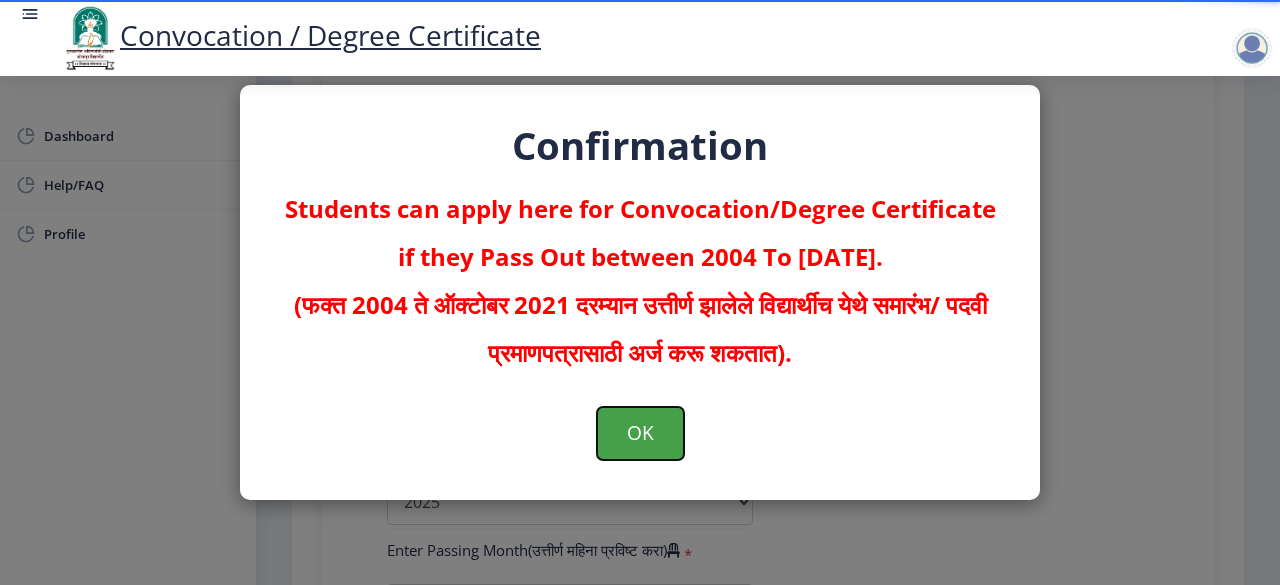 click on "OK" 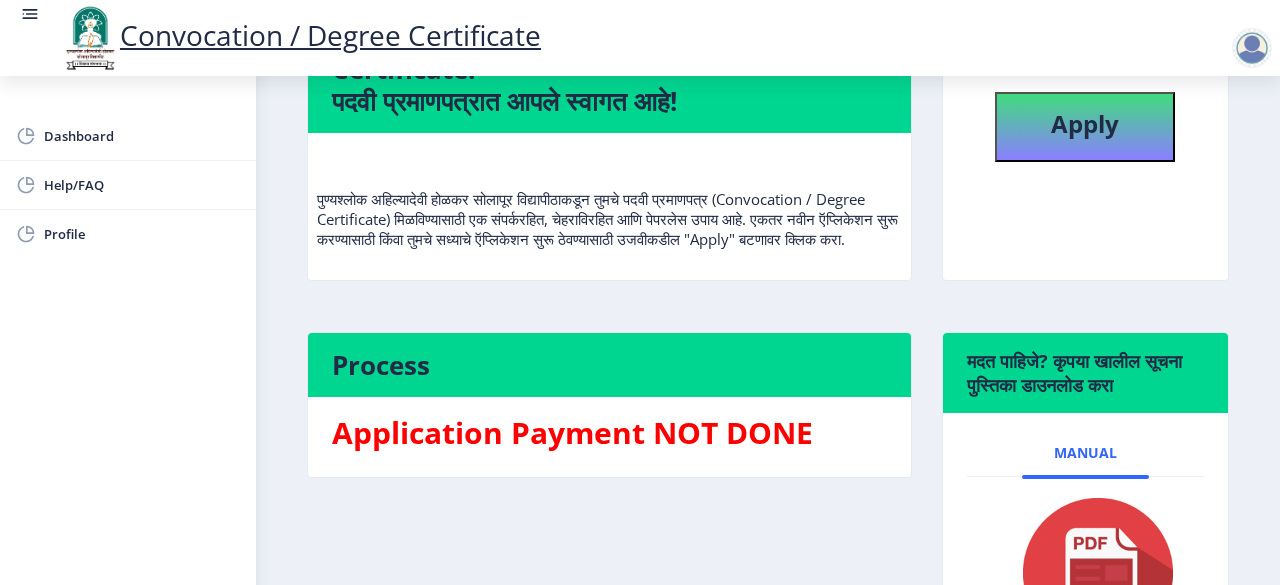 scroll, scrollTop: 0, scrollLeft: 0, axis: both 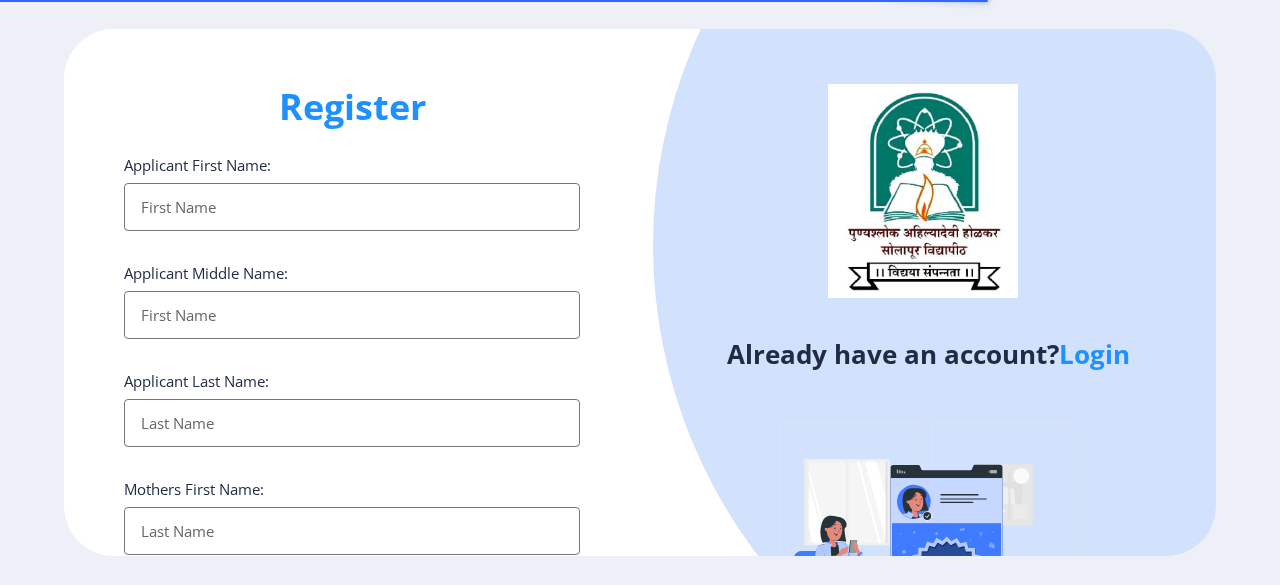 select 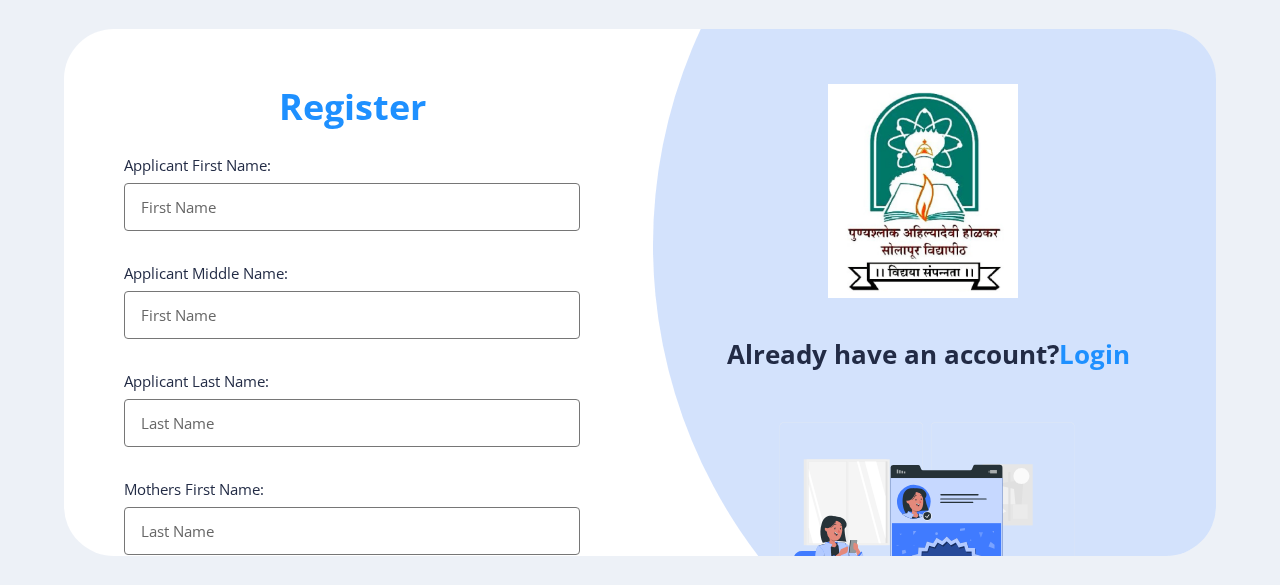 click on "Login" 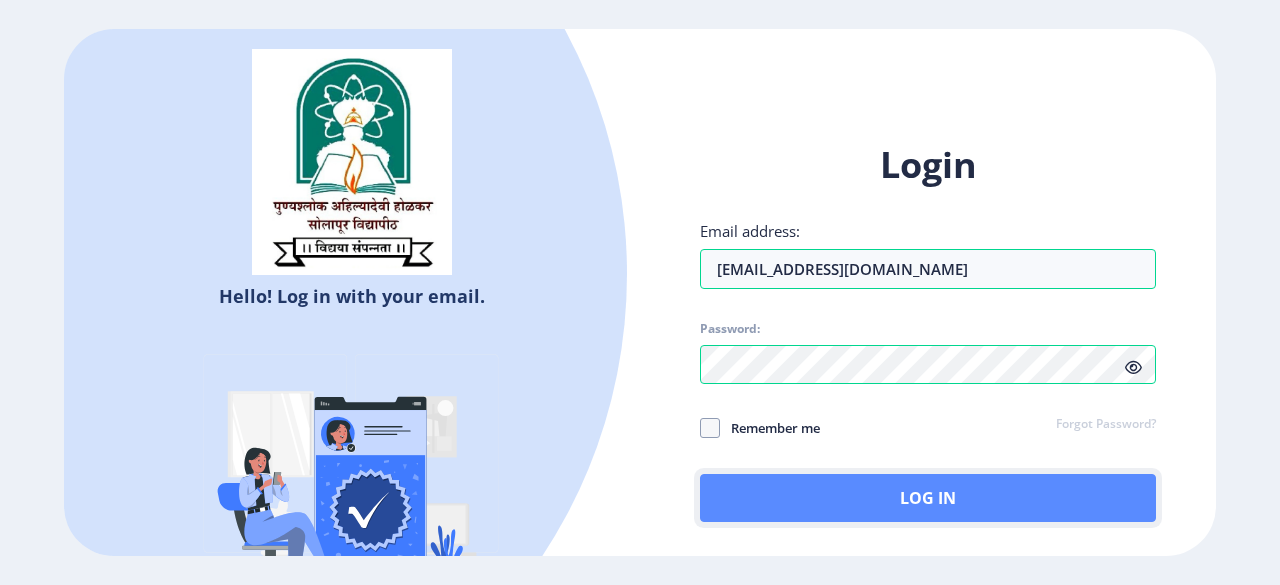 click on "Log In" 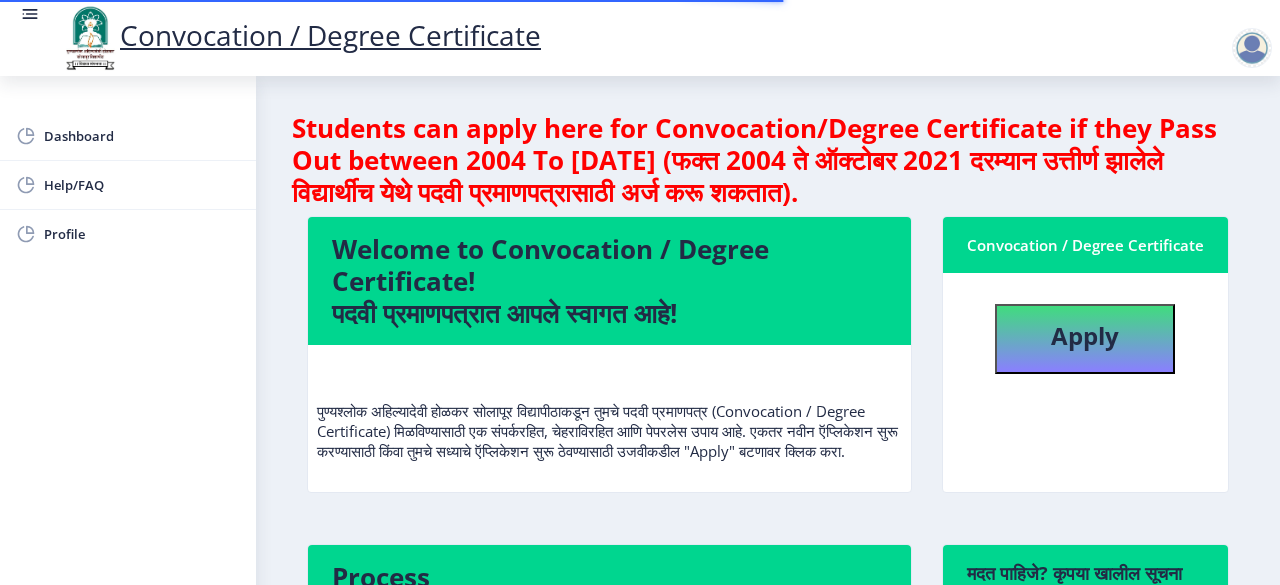 scroll, scrollTop: 2, scrollLeft: 0, axis: vertical 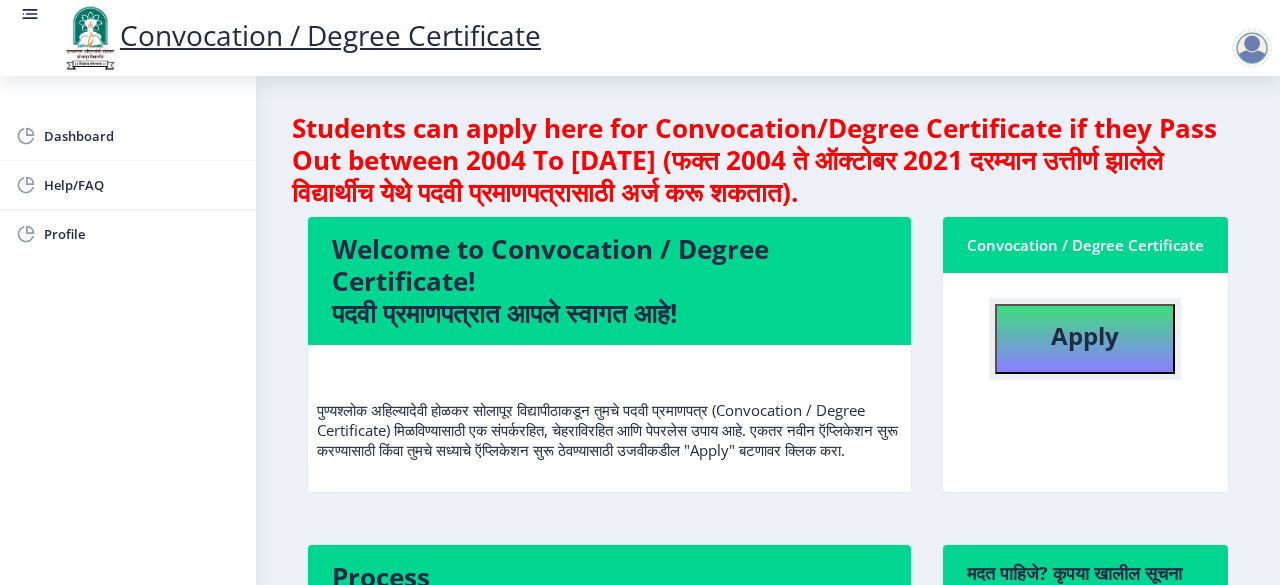 click on "Apply" 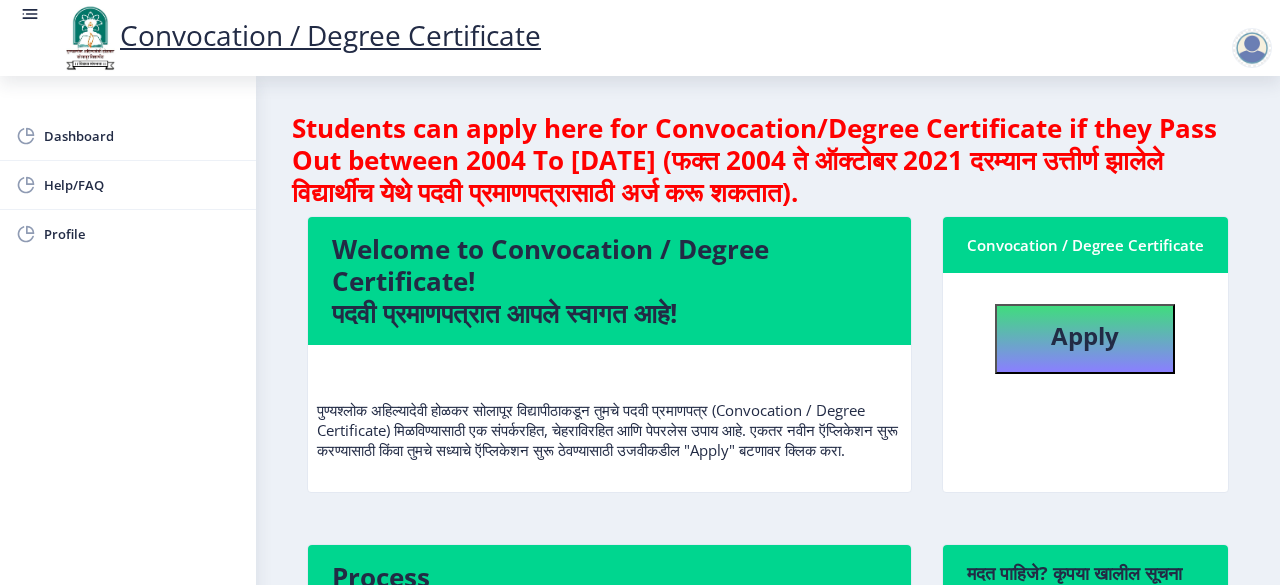 select 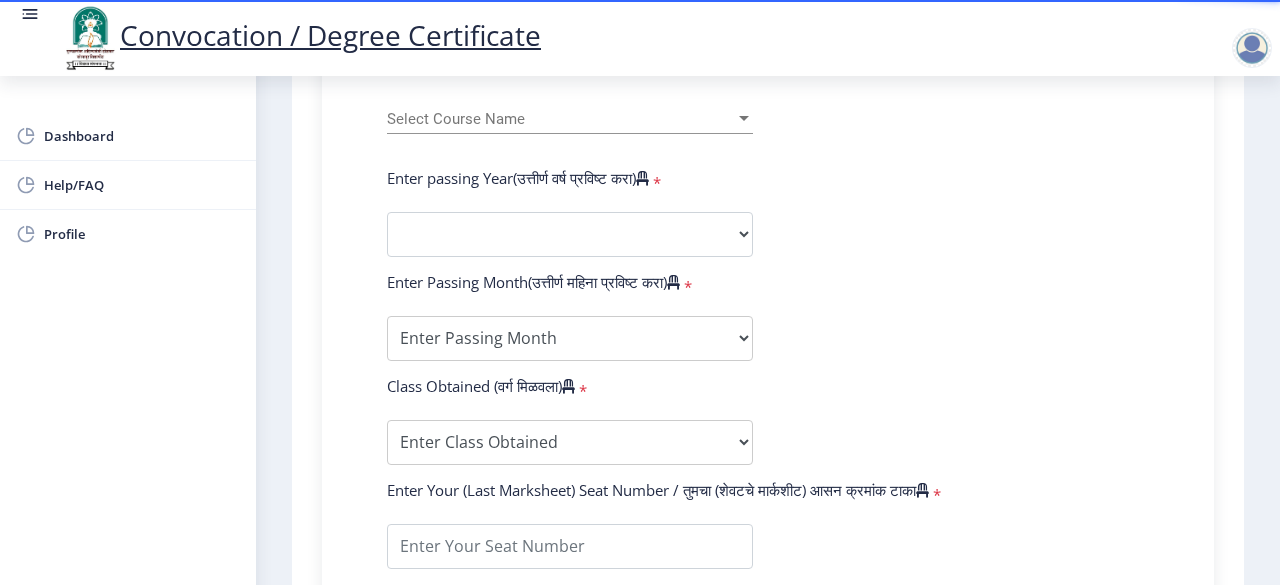 scroll, scrollTop: 908, scrollLeft: 0, axis: vertical 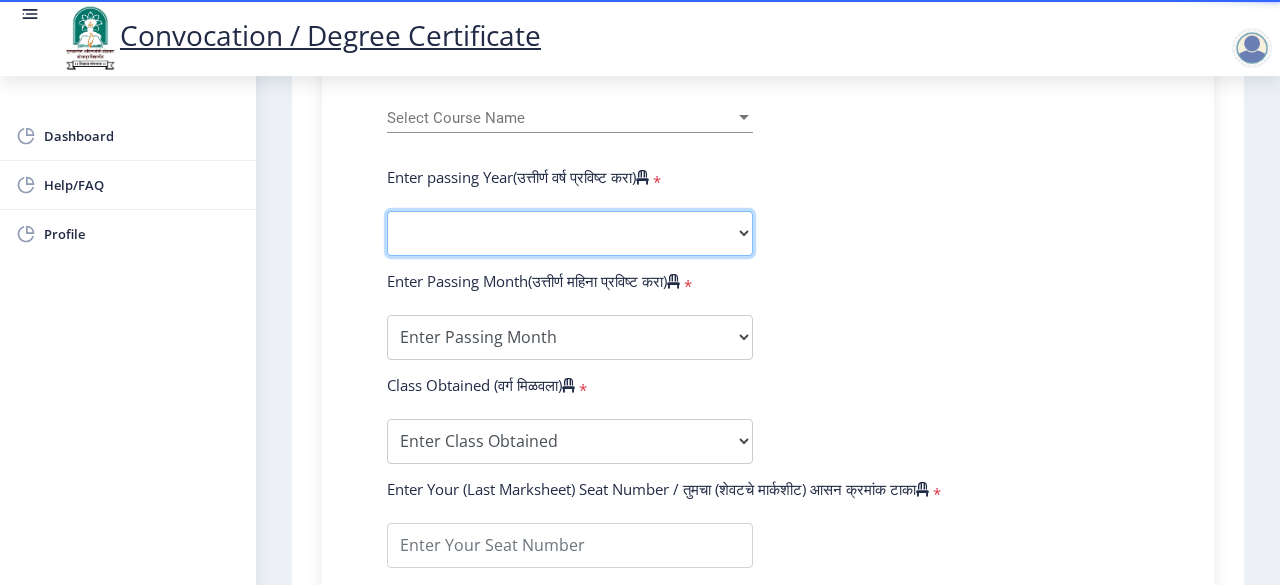 click on "2025   2024   2023   2022   2021   2020   2019   2018   2017   2016   2015   2014   2013   2012   2011   2010   2009   2008   2007   2006   2005   2004   2003   2002   2001   2000   1999   1998   1997   1996   1995   1994   1993   1992   1991   1990   1989   1988   1987   1986   1985   1984   1983   1982   1981   1980   1979   1978   1977   1976" 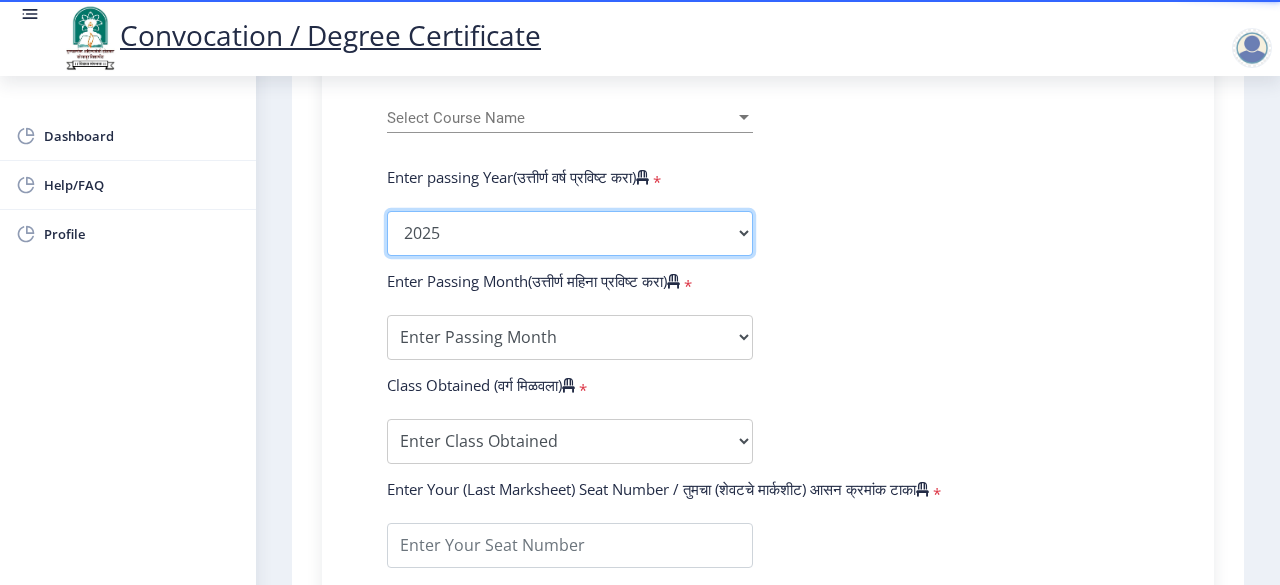 click on "2025   2024   2023   2022   2021   2020   2019   2018   2017   2016   2015   2014   2013   2012   2011   2010   2009   2008   2007   2006   2005   2004   2003   2002   2001   2000   1999   1998   1997   1996   1995   1994   1993   1992   1991   1990   1989   1988   1987   1986   1985   1984   1983   1982   1981   1980   1979   1978   1977   1976" 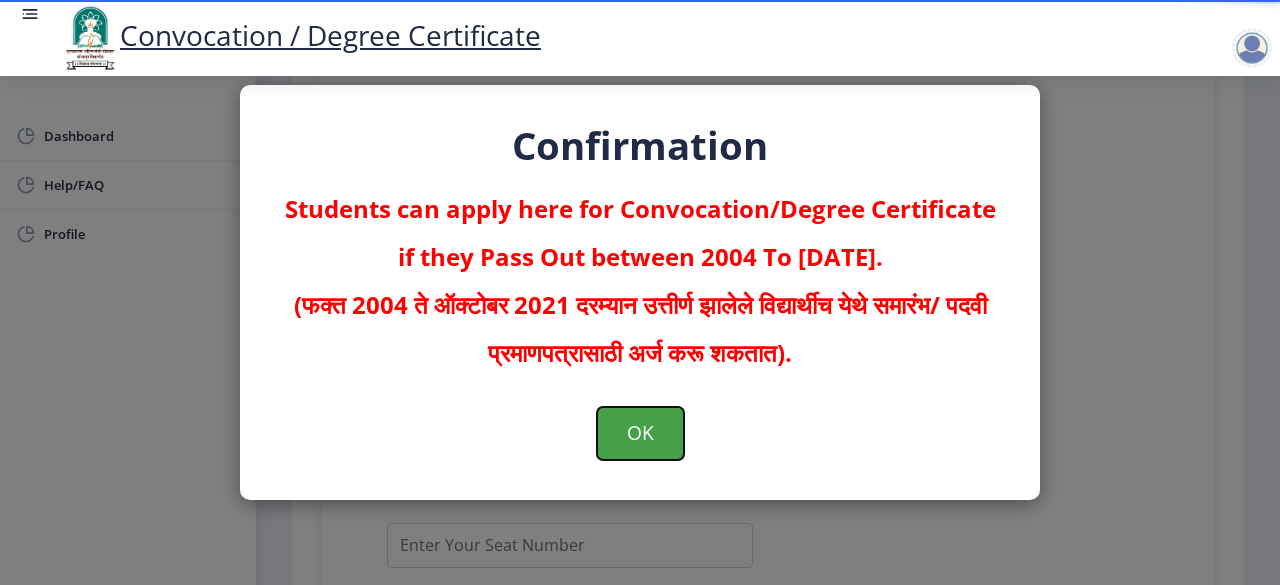 click on "OK" 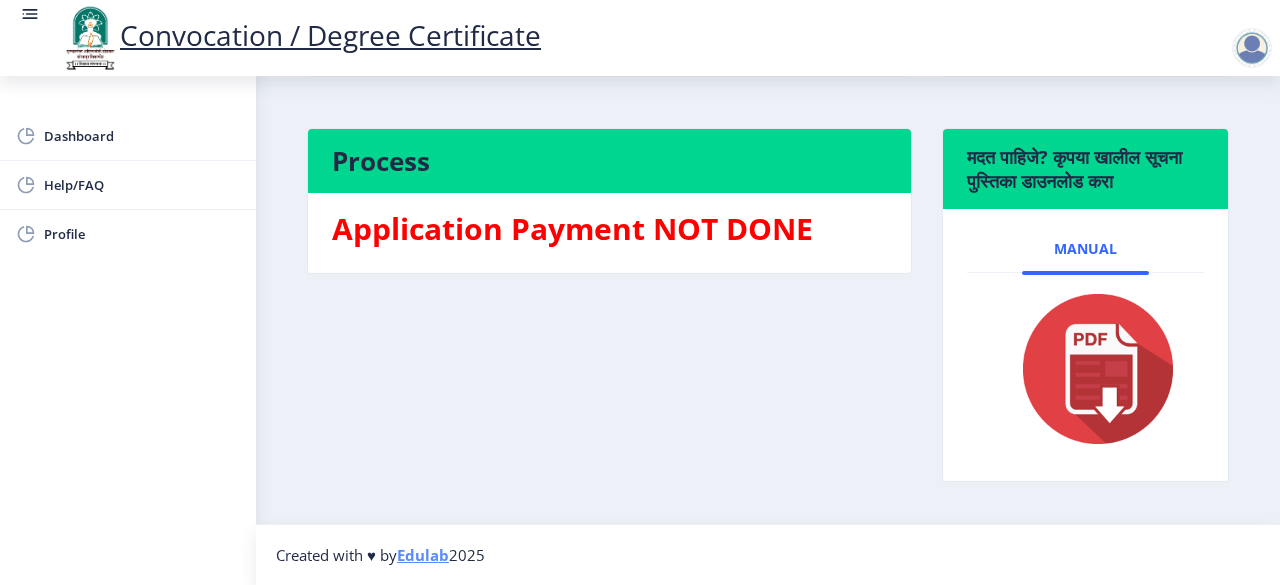 scroll, scrollTop: 0, scrollLeft: 0, axis: both 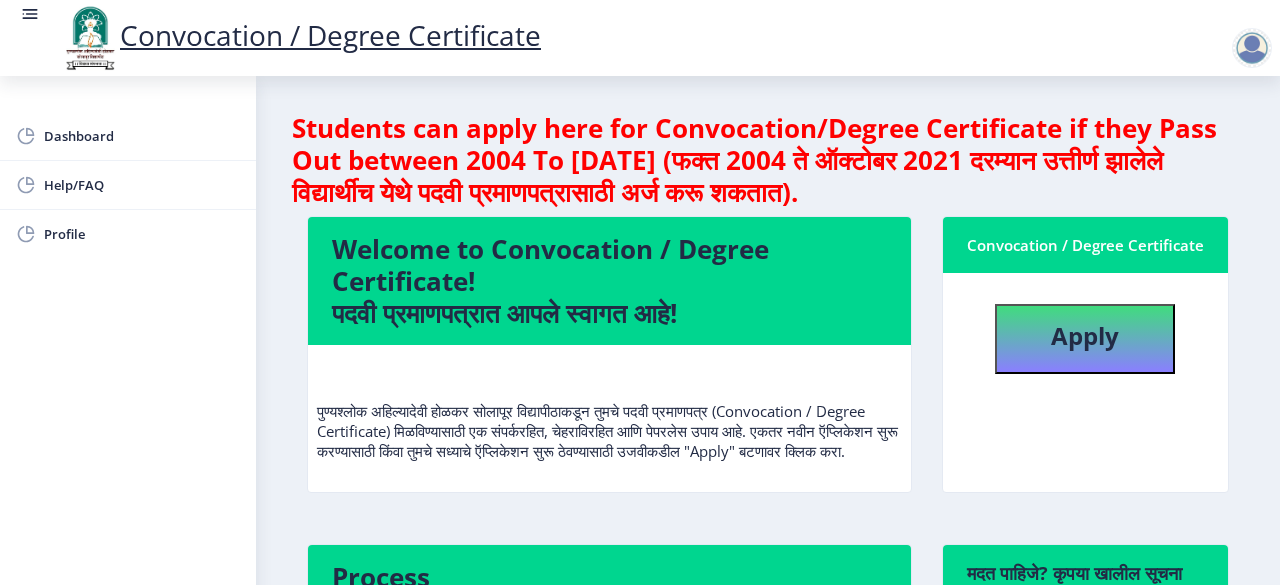 click 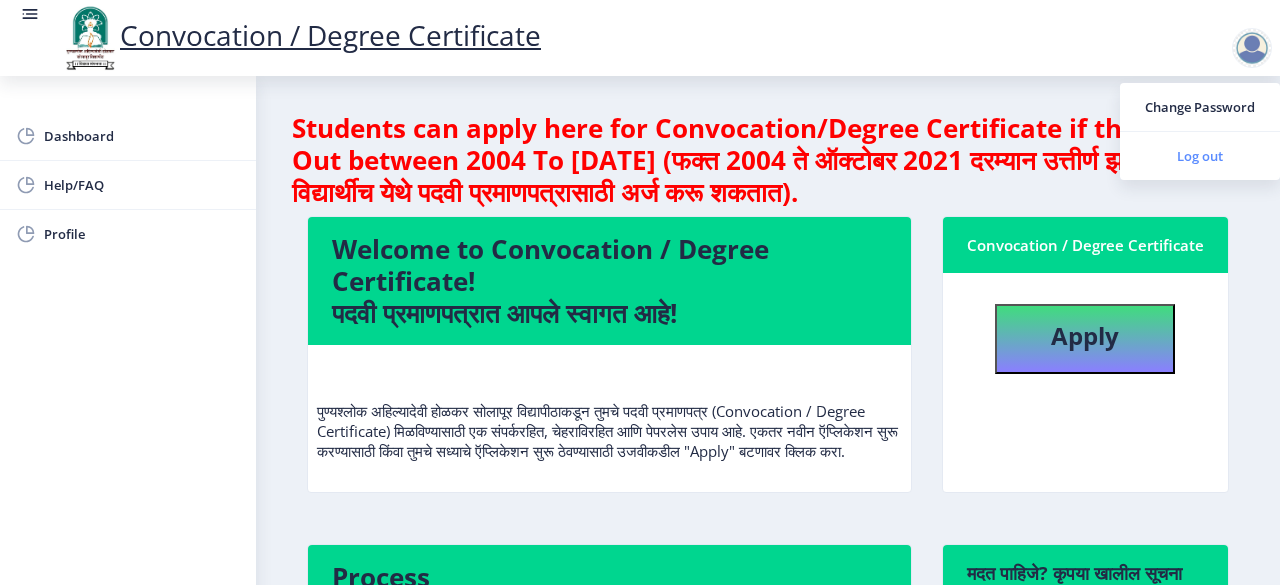 click on "Log out" at bounding box center (1200, 156) 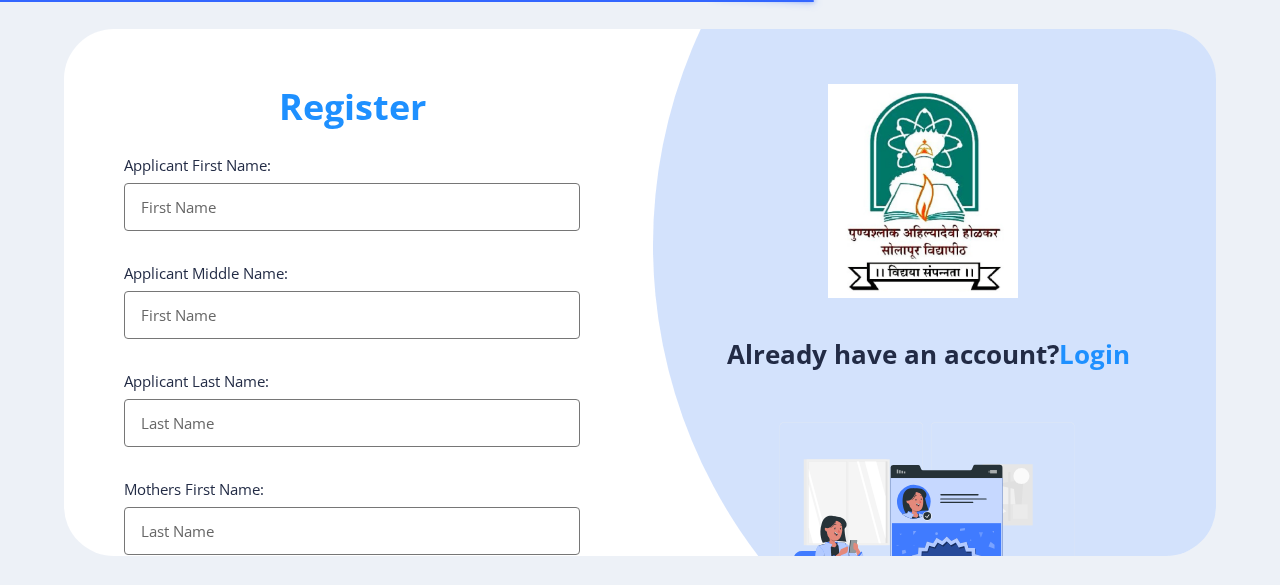 select 